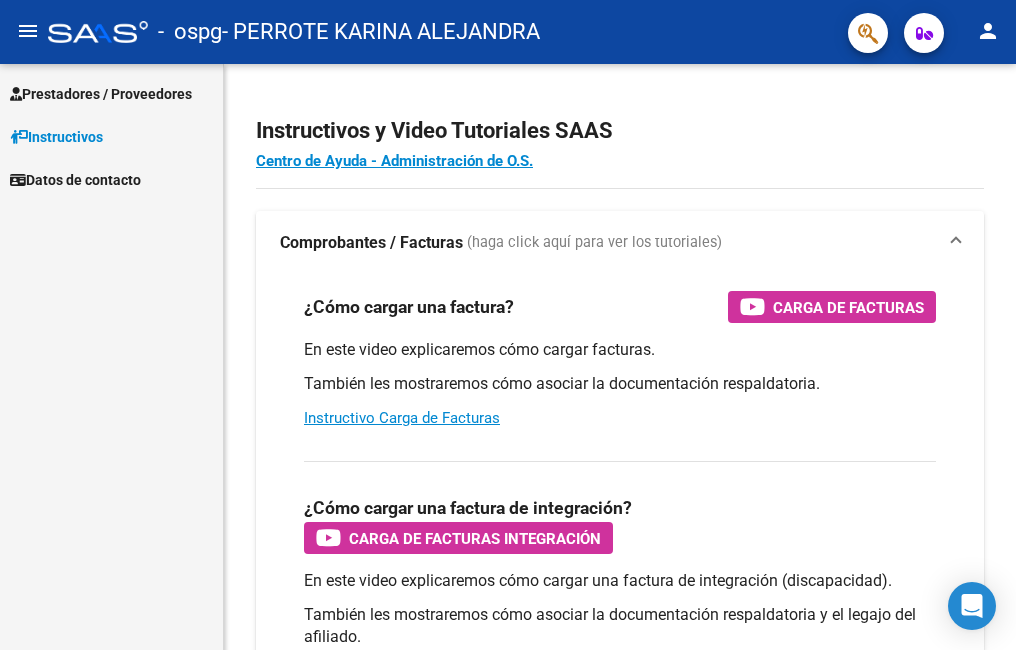 scroll, scrollTop: 0, scrollLeft: 0, axis: both 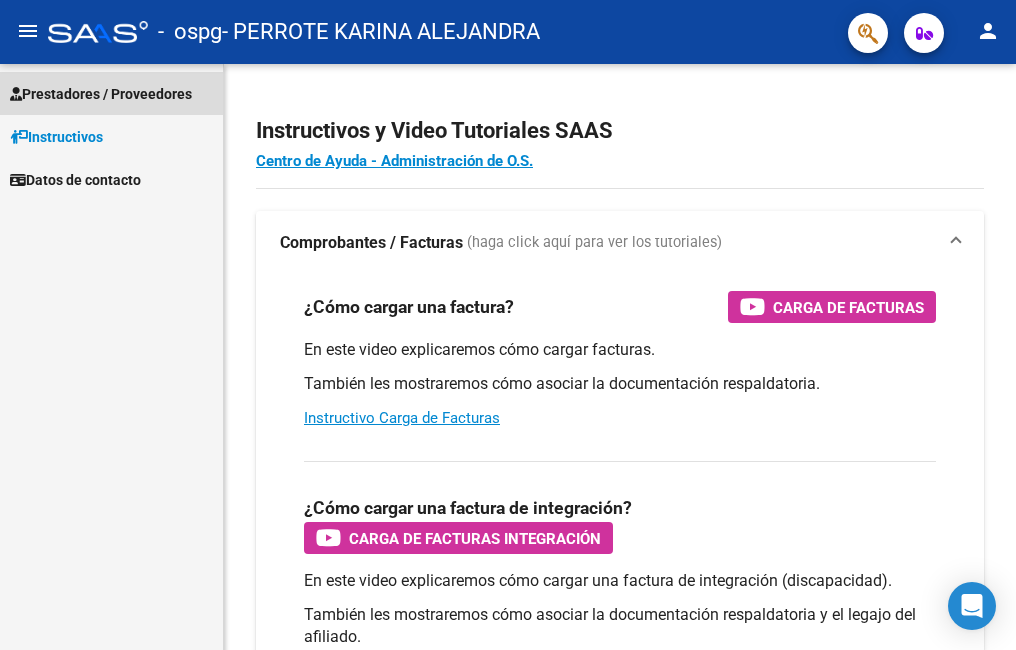 click on "Prestadores / Proveedores" at bounding box center [101, 94] 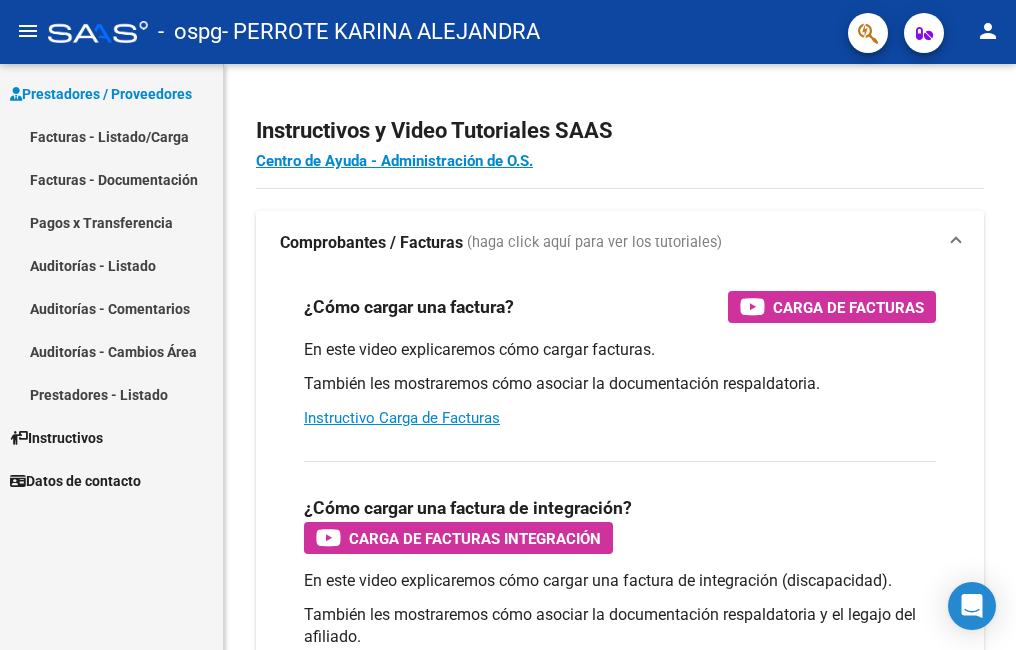 drag, startPoint x: 134, startPoint y: 137, endPoint x: 111, endPoint y: 167, distance: 37.802116 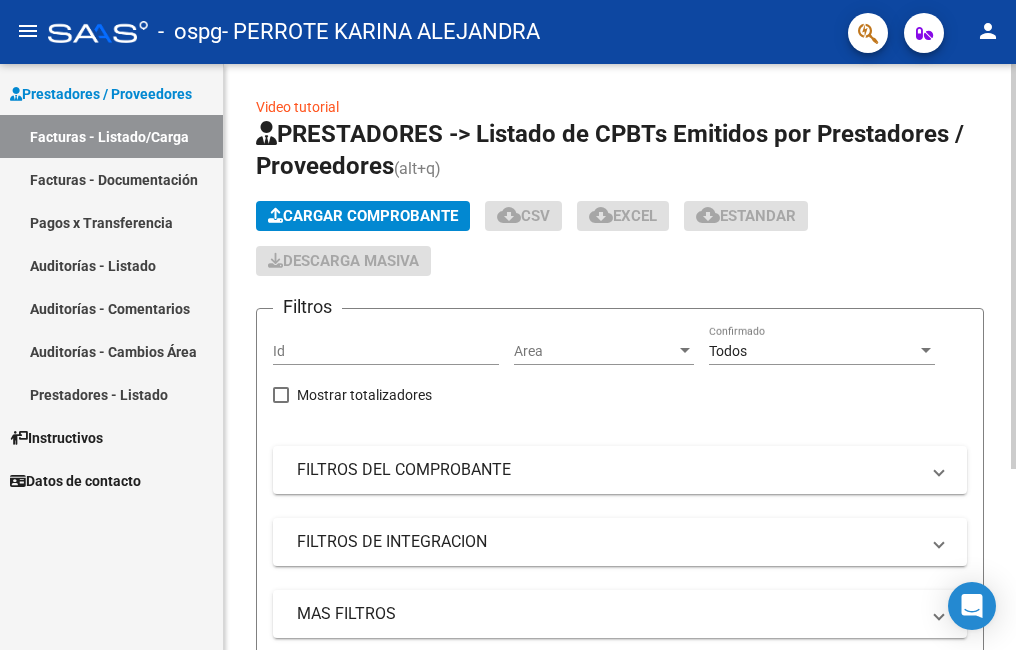 click on "Cargar Comprobante" 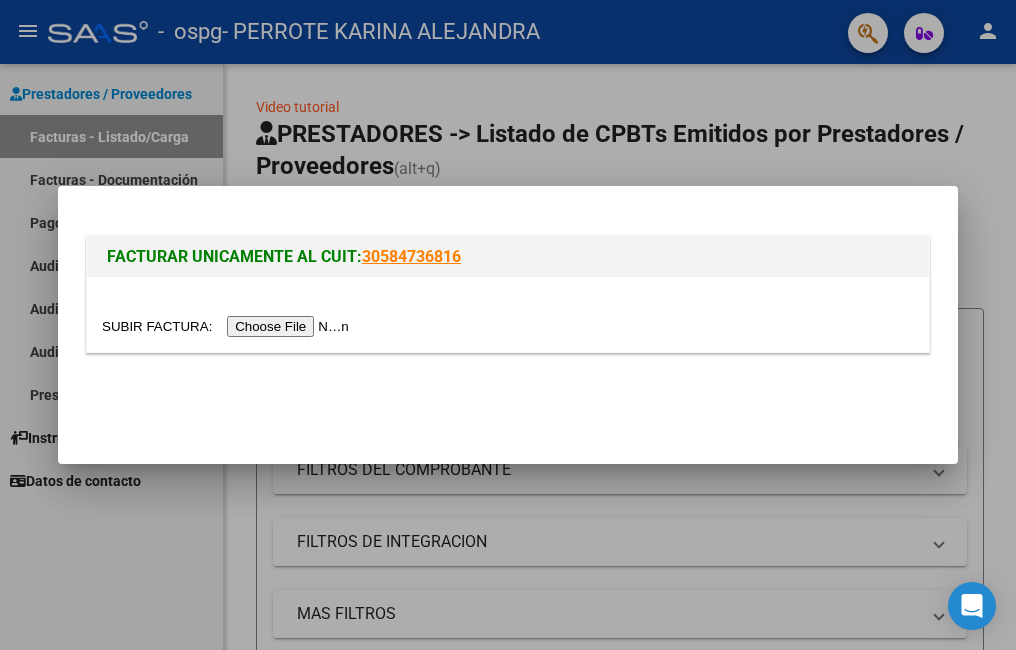 click at bounding box center [228, 326] 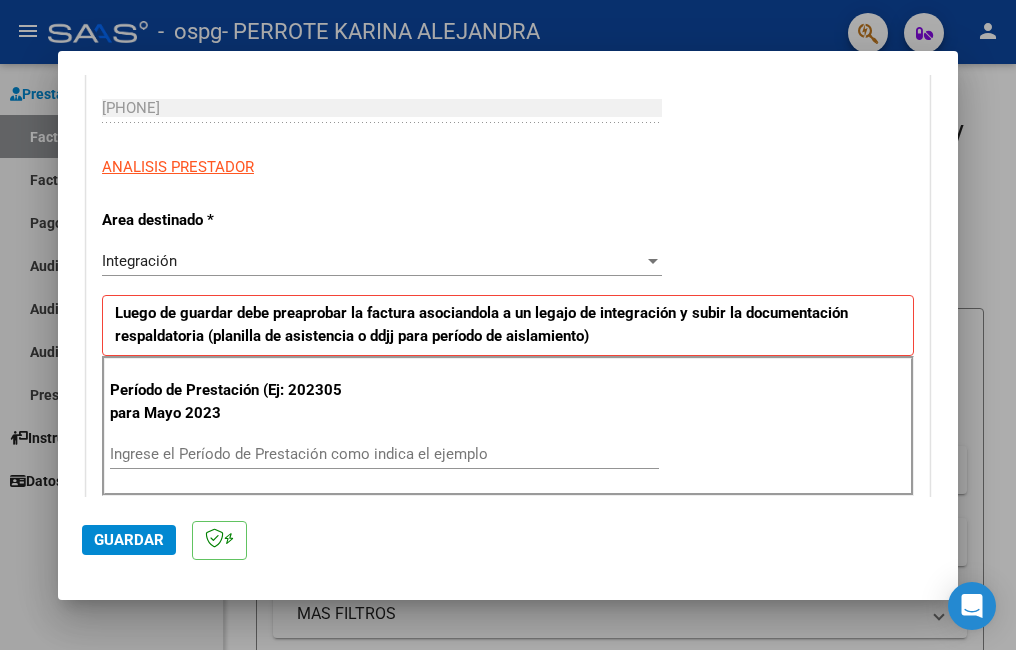 scroll, scrollTop: 400, scrollLeft: 0, axis: vertical 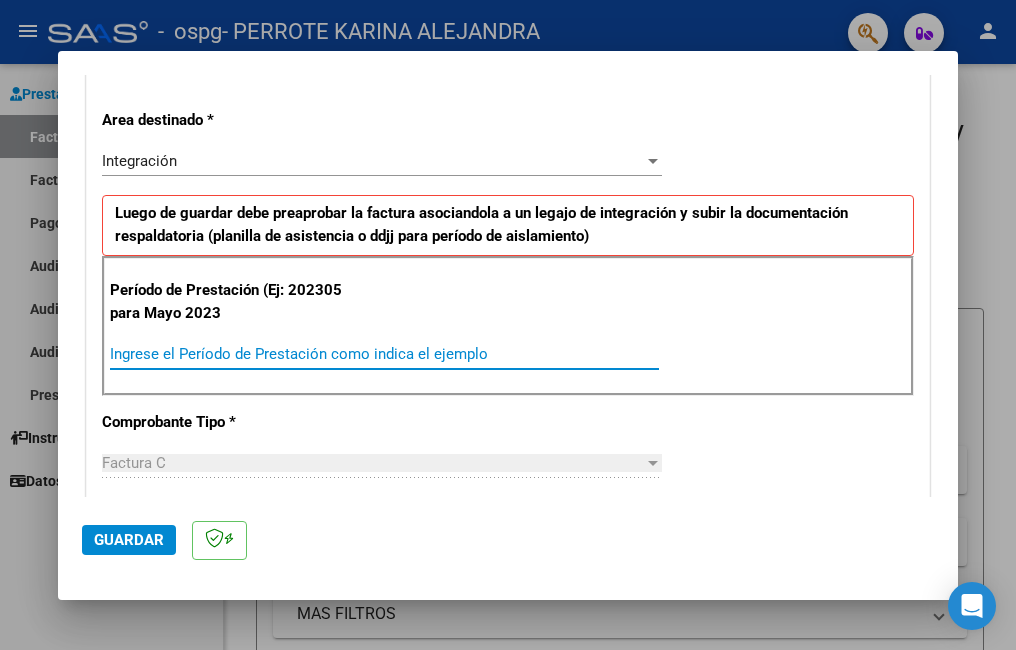 click on "Ingrese el Período de Prestación como indica el ejemplo" at bounding box center (384, 354) 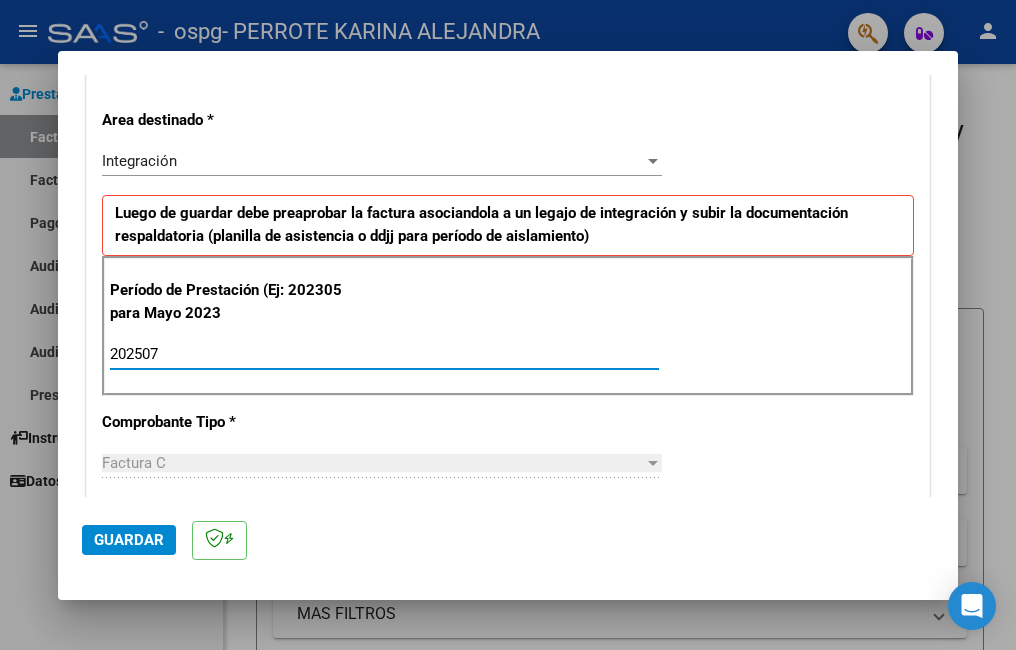 type on "202507" 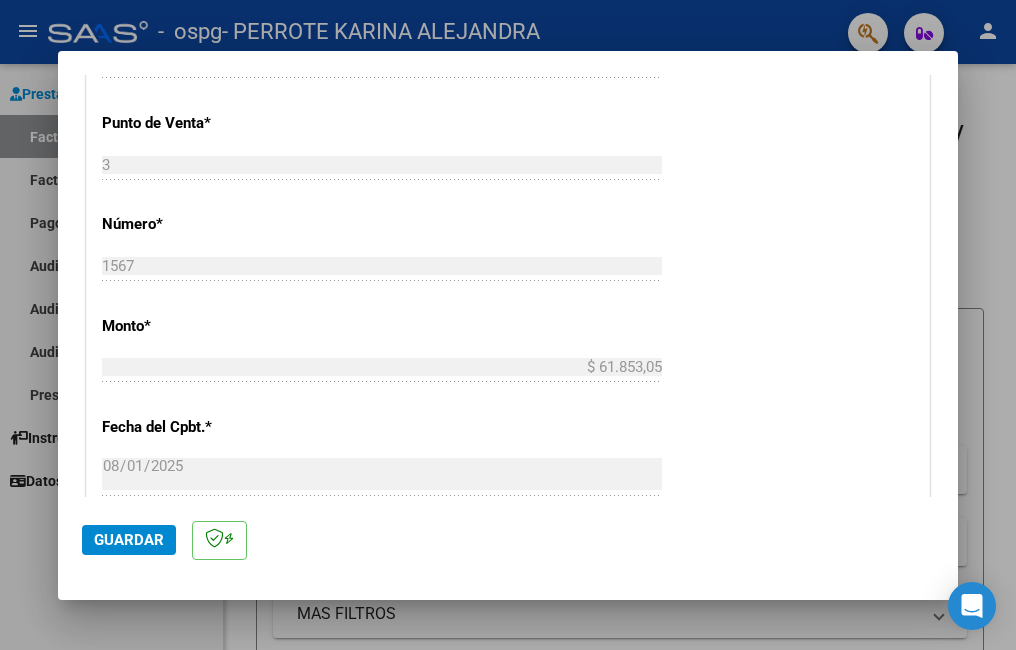 scroll, scrollTop: 1100, scrollLeft: 0, axis: vertical 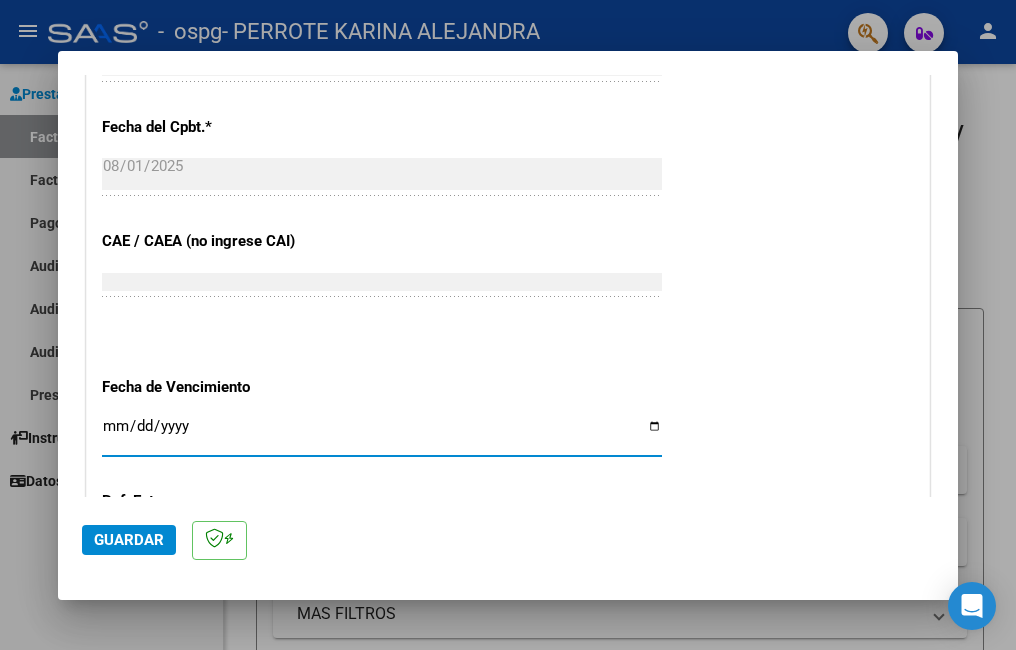 click on "Ingresar la fecha" at bounding box center [382, 434] 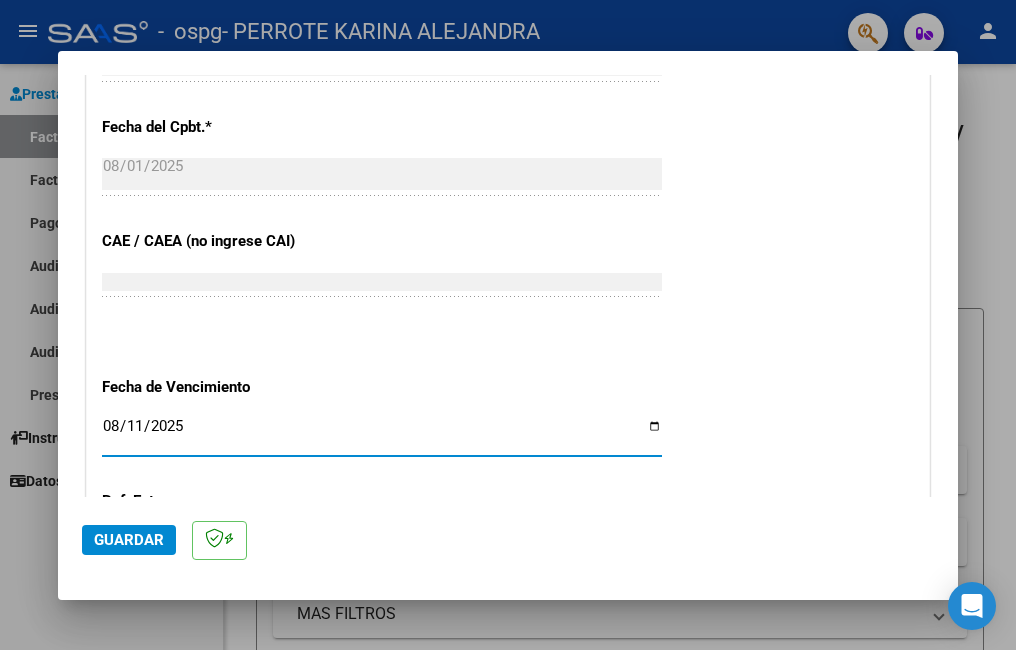 type on "2025-08-11" 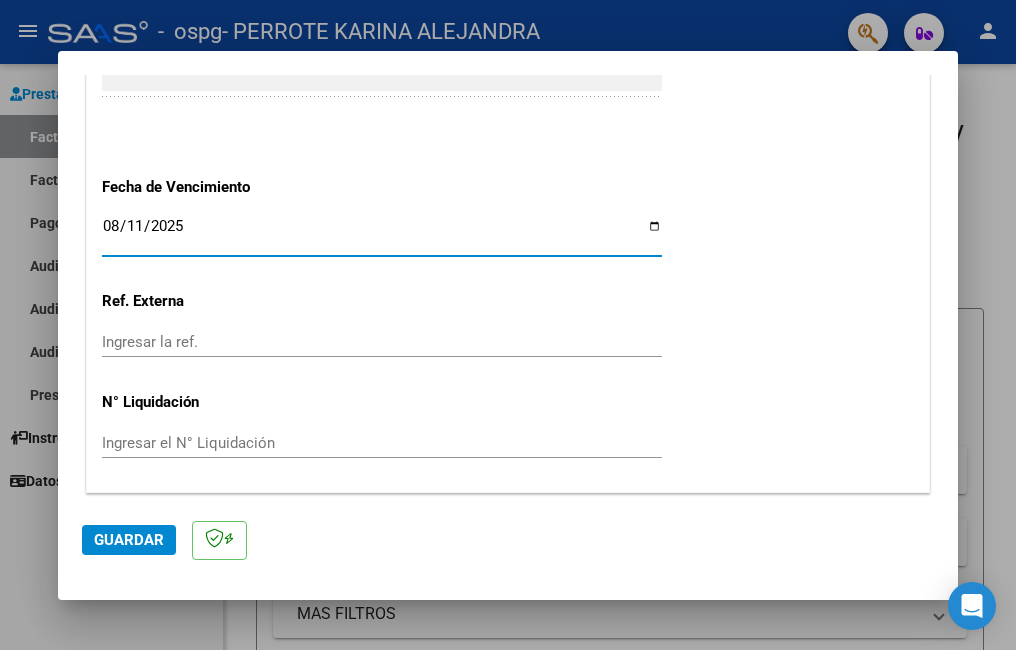 scroll, scrollTop: 1361, scrollLeft: 0, axis: vertical 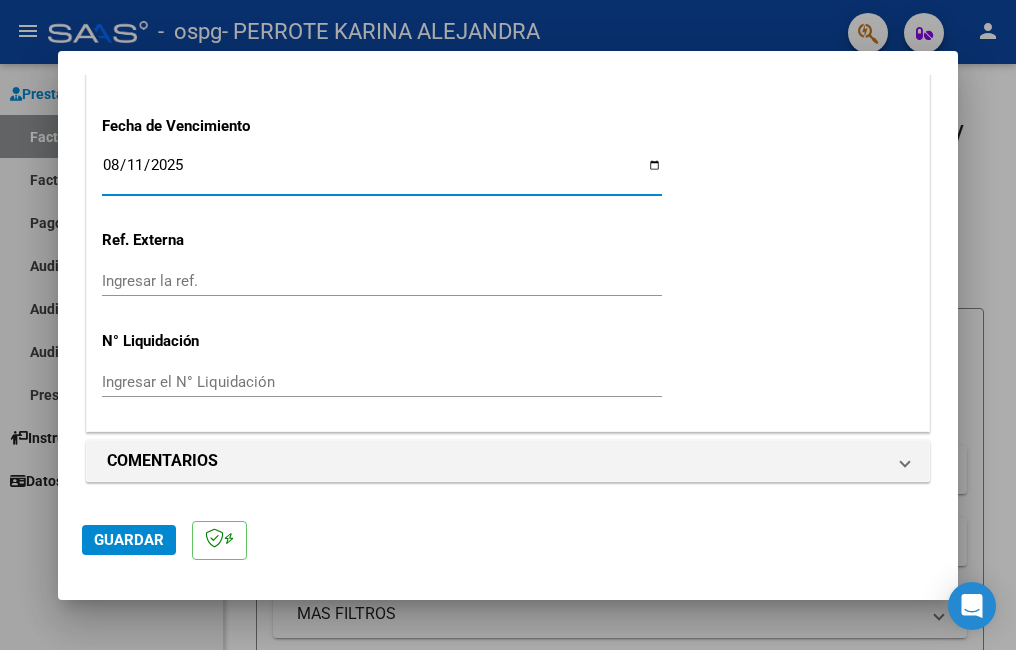 click on "Guardar" 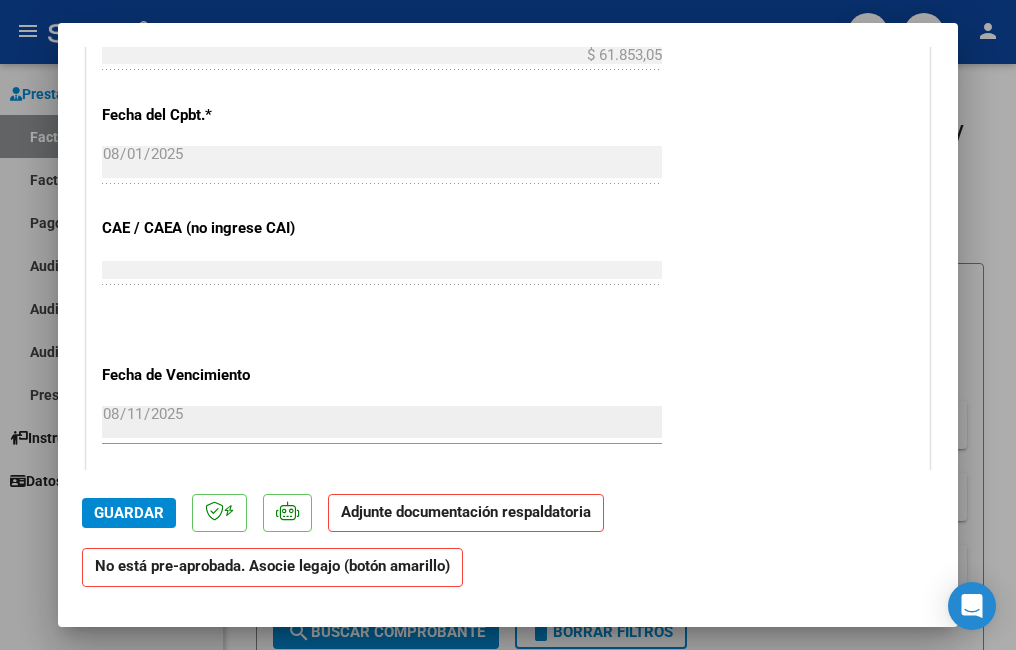 scroll, scrollTop: 1600, scrollLeft: 0, axis: vertical 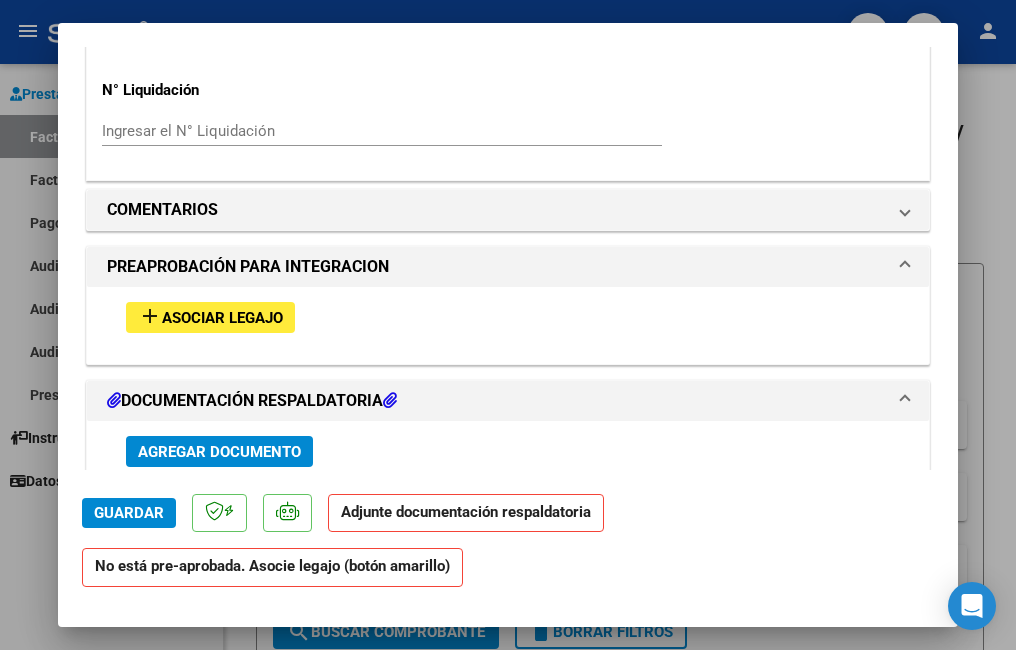 click on "Asociar Legajo" at bounding box center (222, 318) 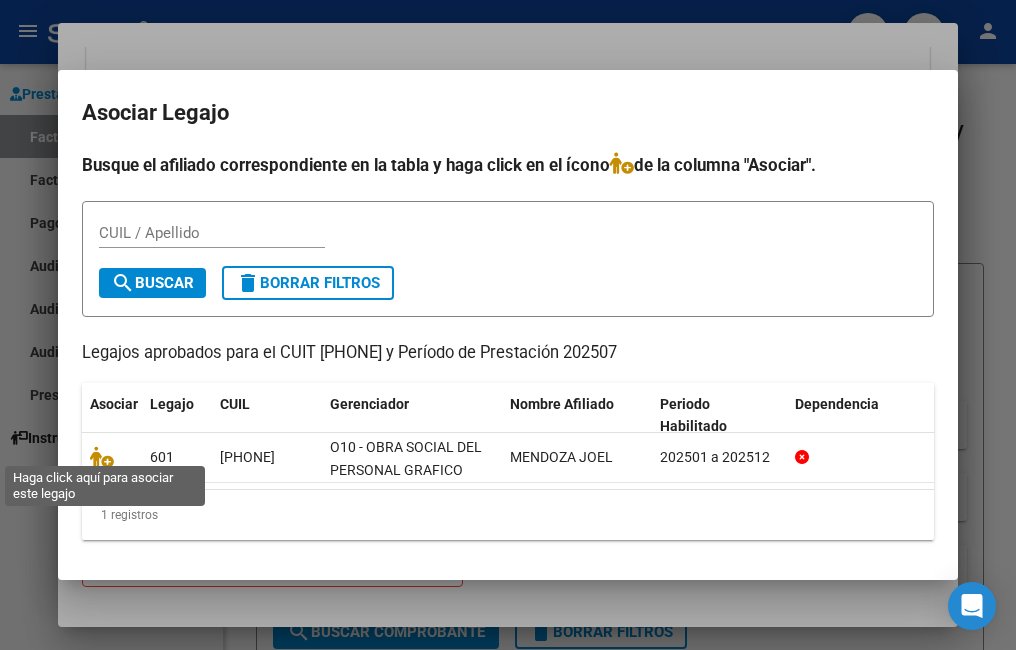 drag, startPoint x: 102, startPoint y: 446, endPoint x: 632, endPoint y: 523, distance: 535.5642 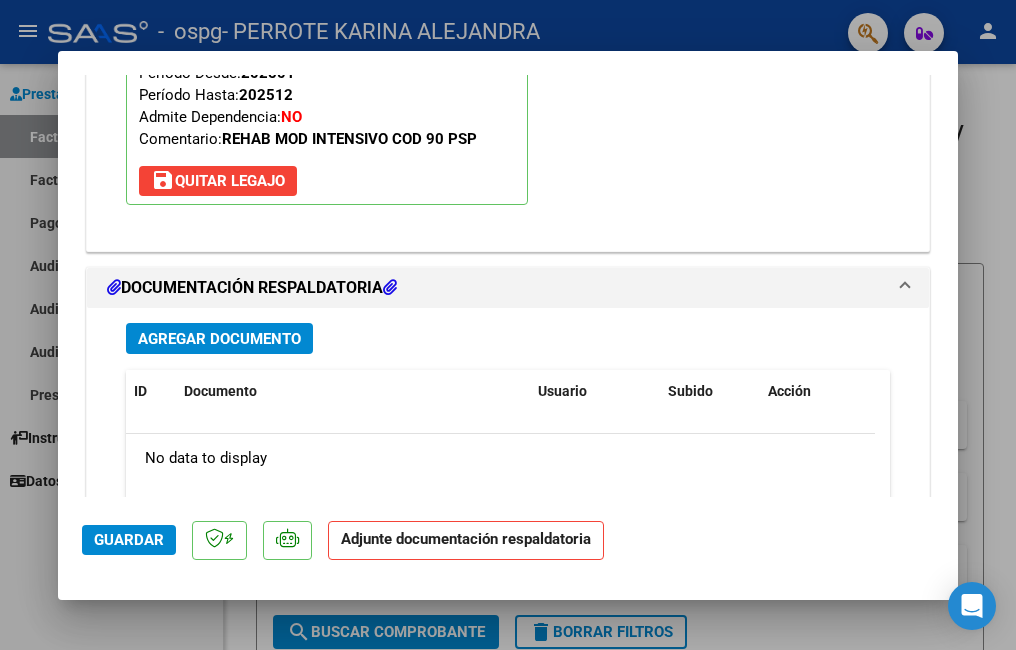 scroll, scrollTop: 2152, scrollLeft: 0, axis: vertical 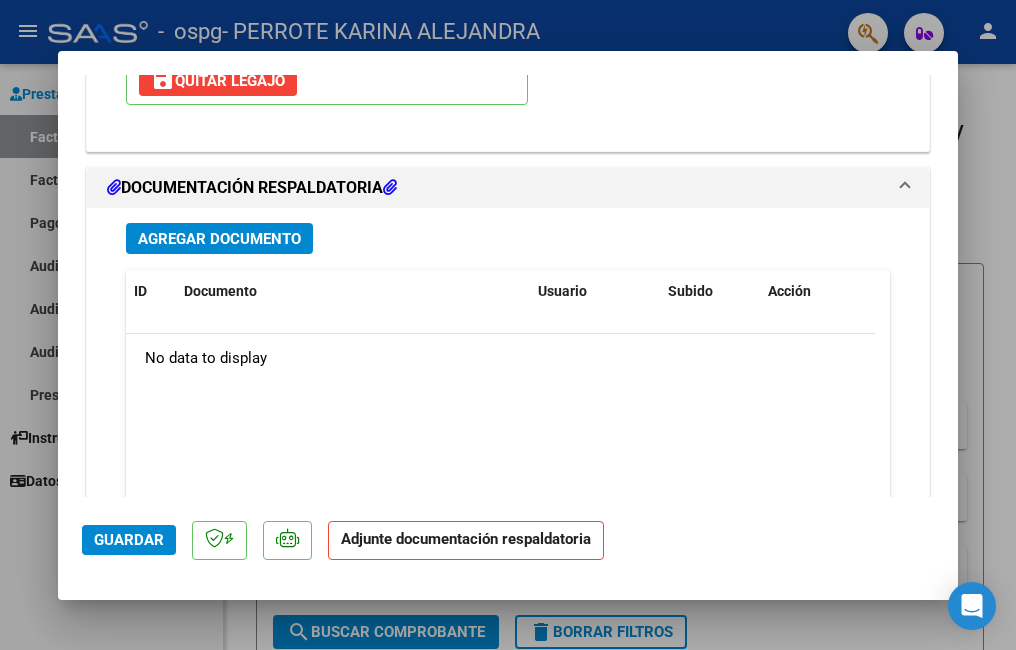 click on "Agregar Documento" at bounding box center [219, 239] 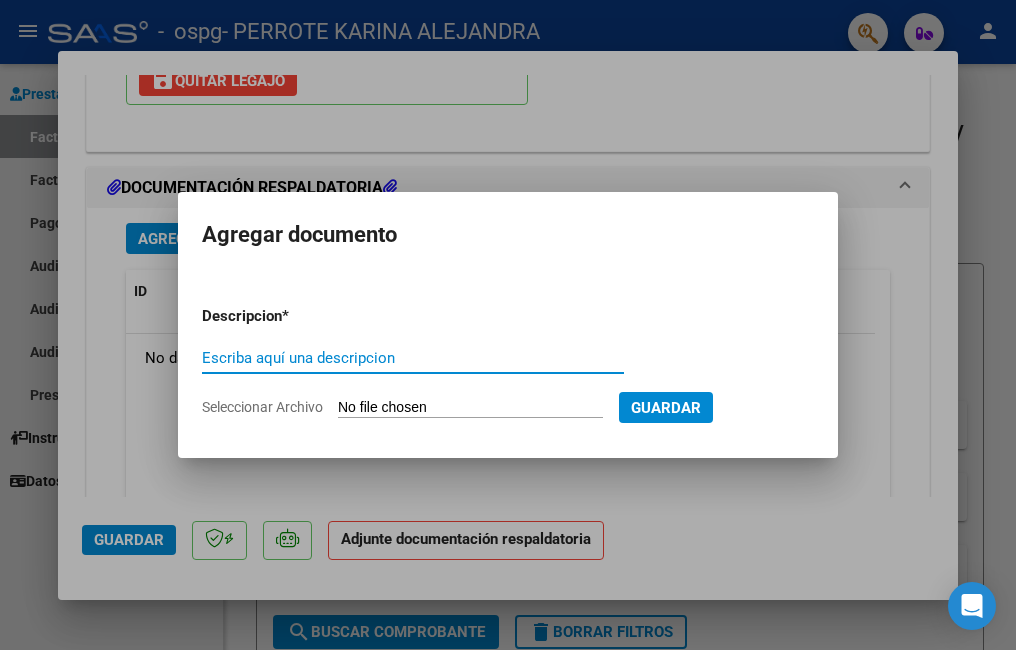 click on "Escriba aquí una descripcion" at bounding box center [413, 358] 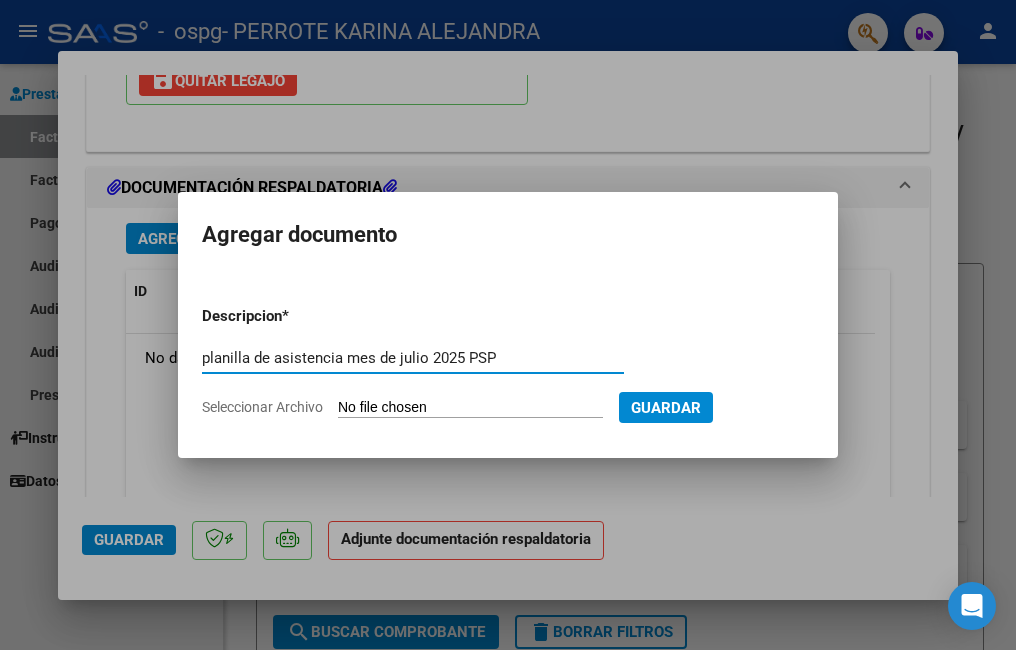 type on "planilla de asistencia mes de julio 2025 PSP" 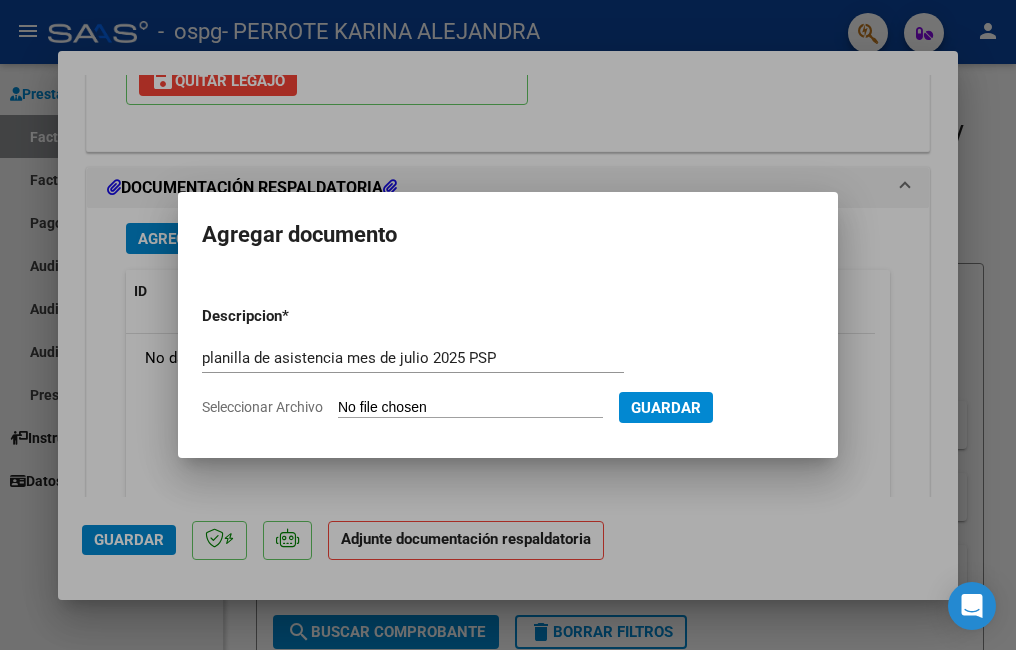 click on "Seleccionar Archivo" at bounding box center (470, 408) 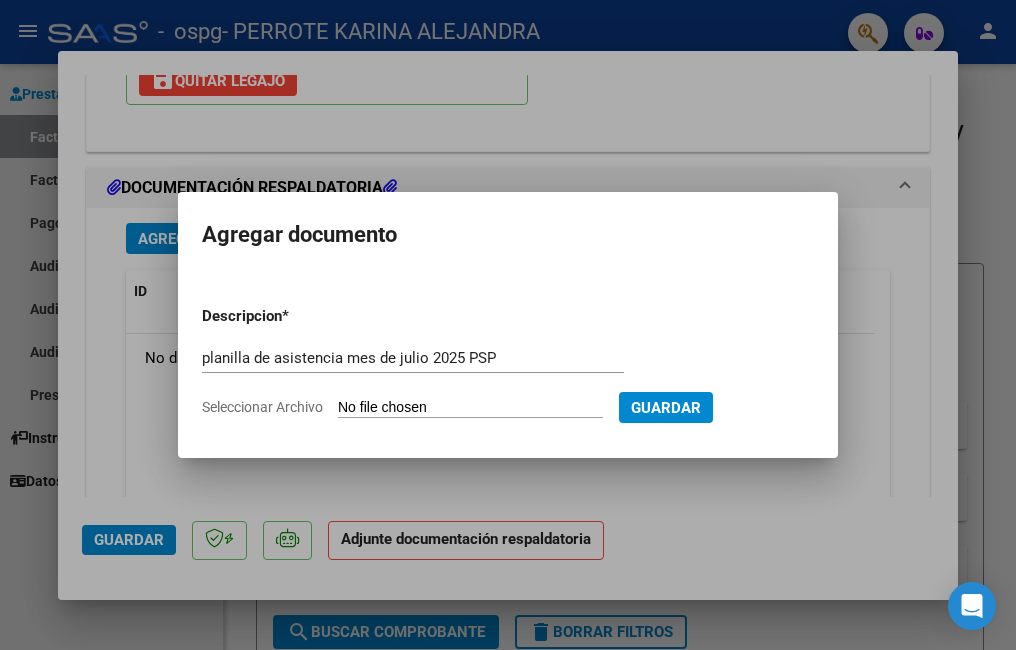 type on "C:\fakepath\asistencia JOEL MENDOZA julio psp.pdf" 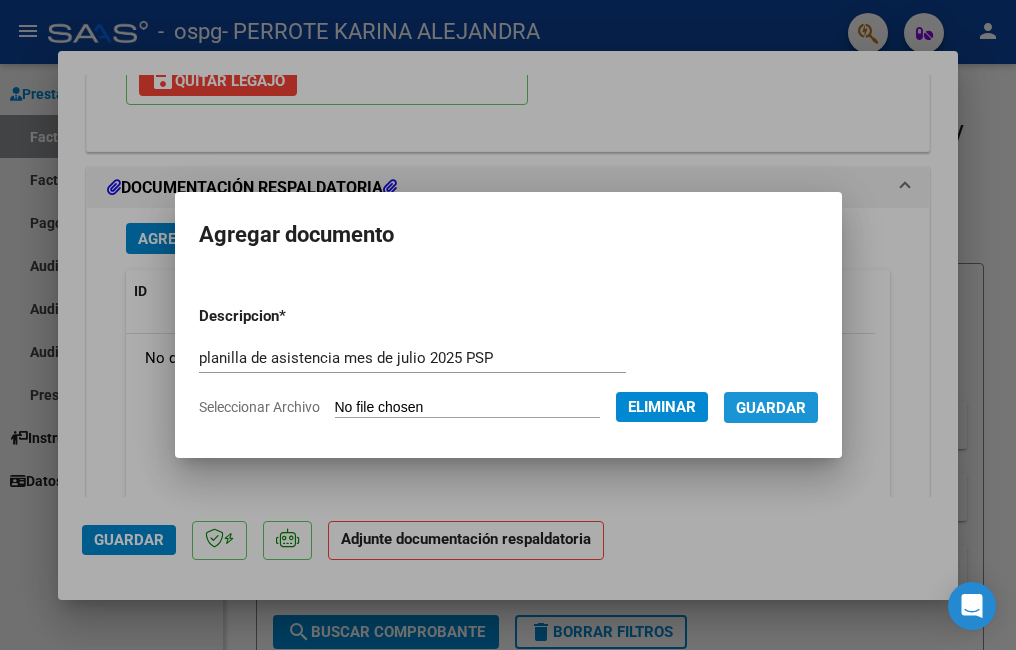 click on "Guardar" at bounding box center [771, 408] 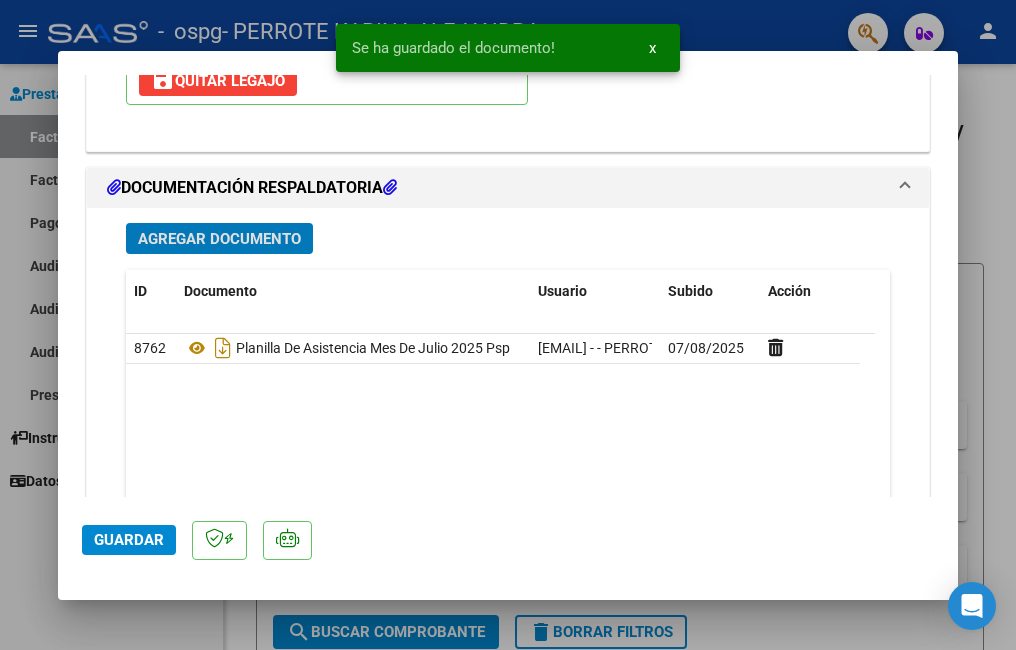 scroll, scrollTop: 2287, scrollLeft: 0, axis: vertical 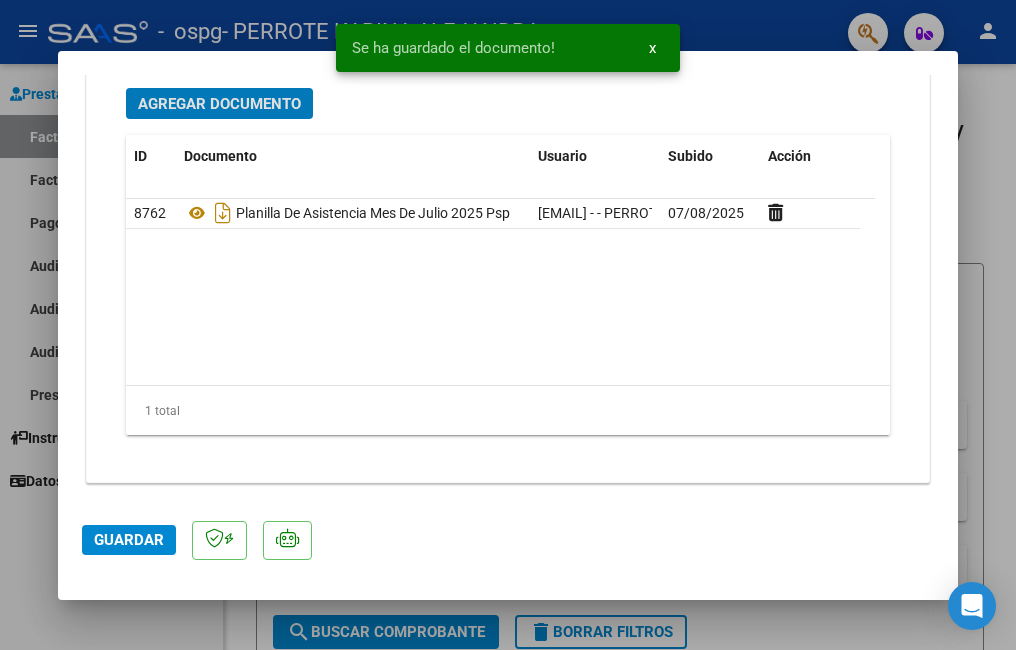 click on "Guardar" 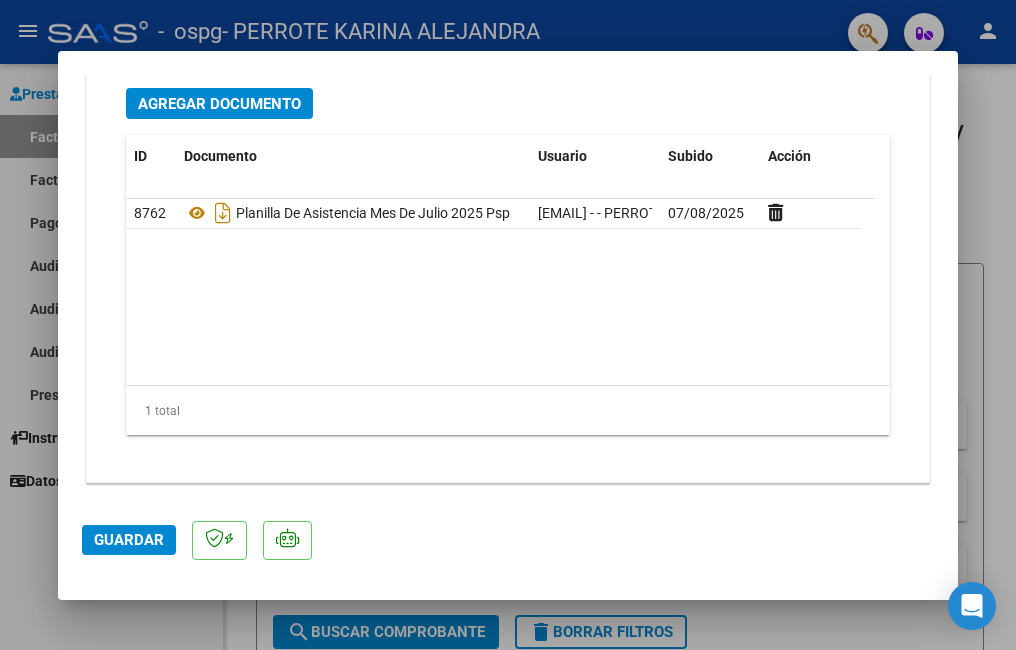 click at bounding box center (508, 325) 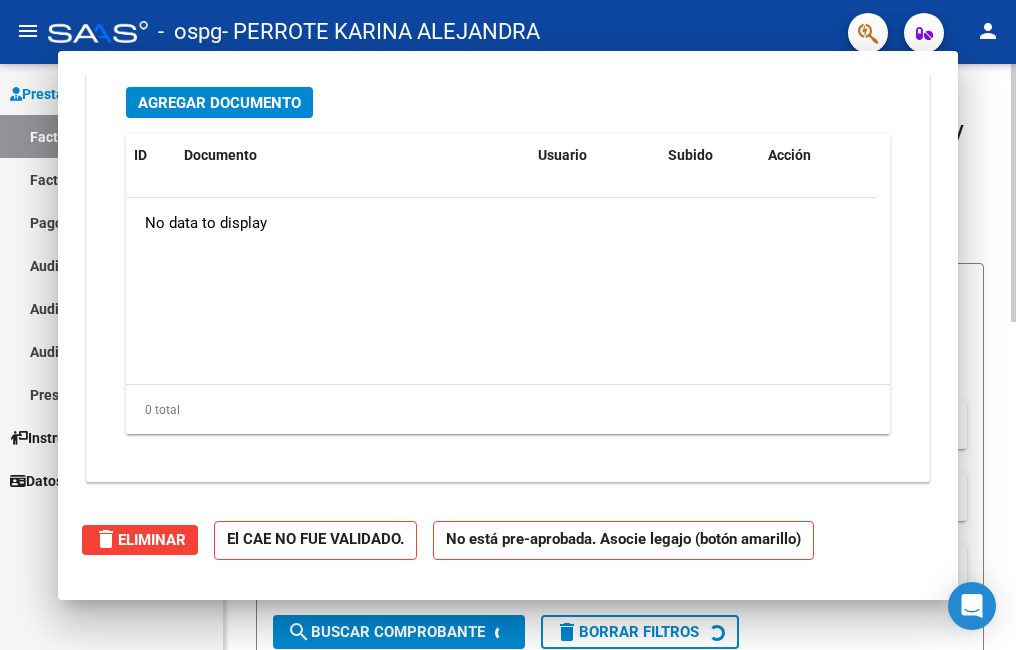 scroll, scrollTop: 0, scrollLeft: 0, axis: both 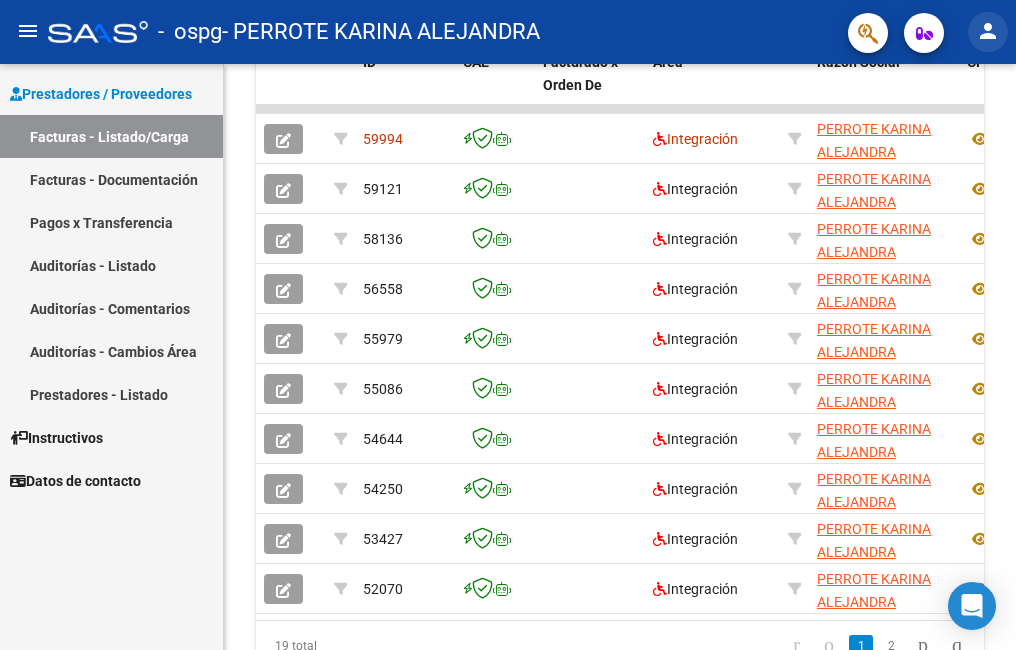click on "person" 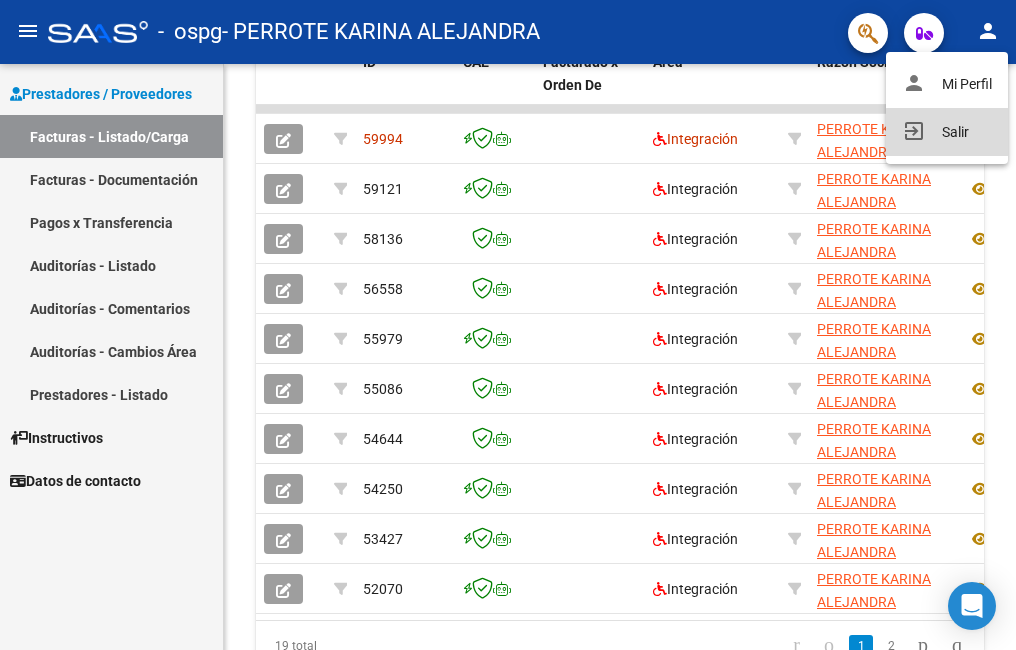 click on "exit_to_app  Salir" at bounding box center (947, 132) 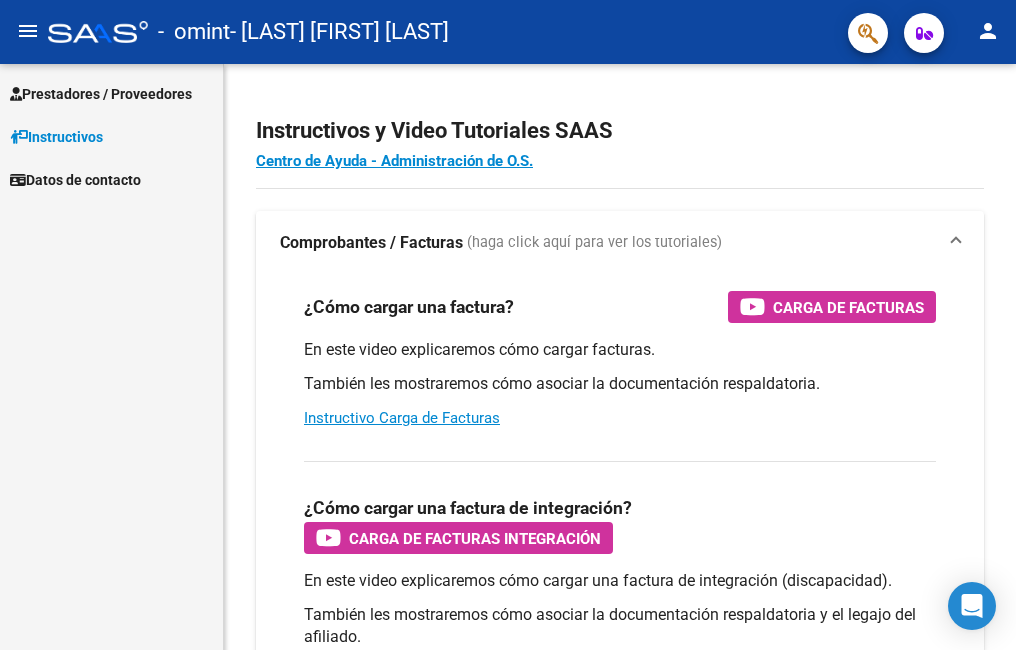 scroll, scrollTop: 0, scrollLeft: 0, axis: both 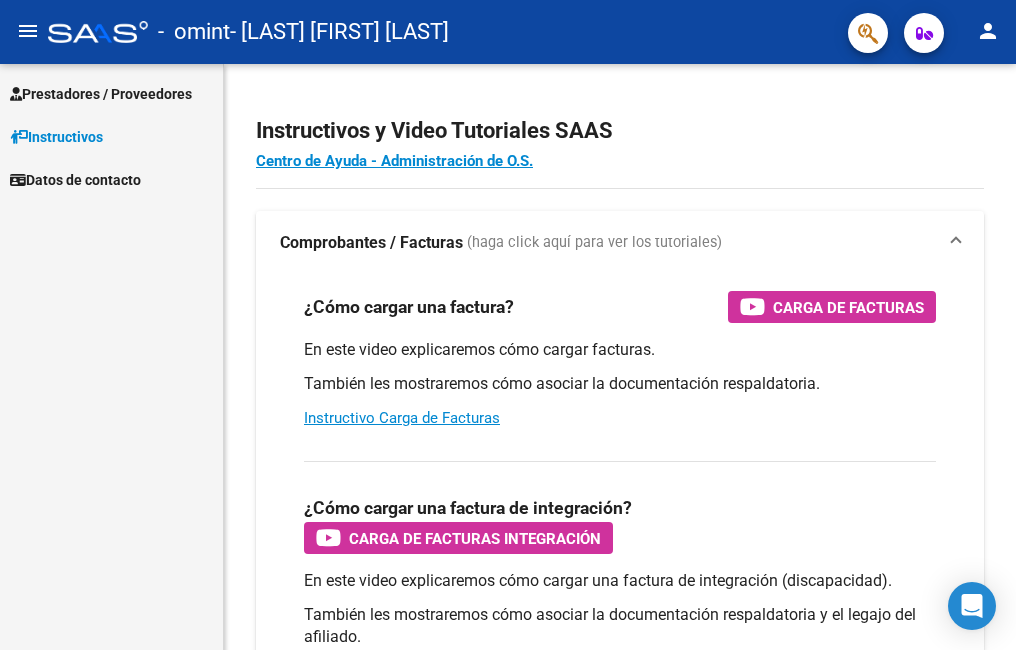 click on "Prestadores / Proveedores" at bounding box center [101, 94] 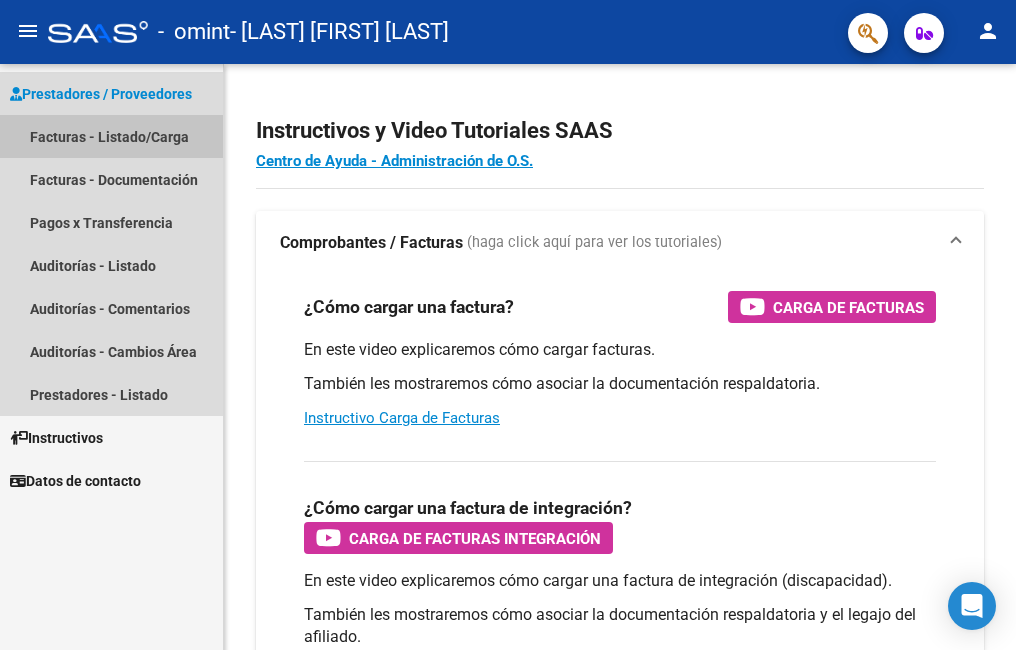 click on "Facturas - Listado/Carga" at bounding box center (111, 136) 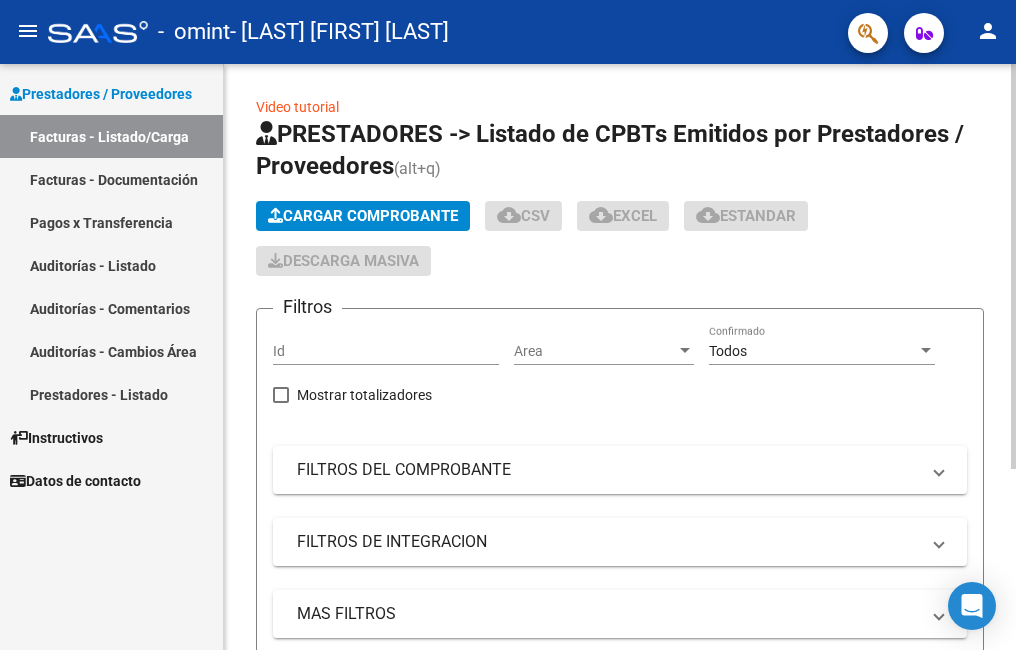 click on "Cargar Comprobante" 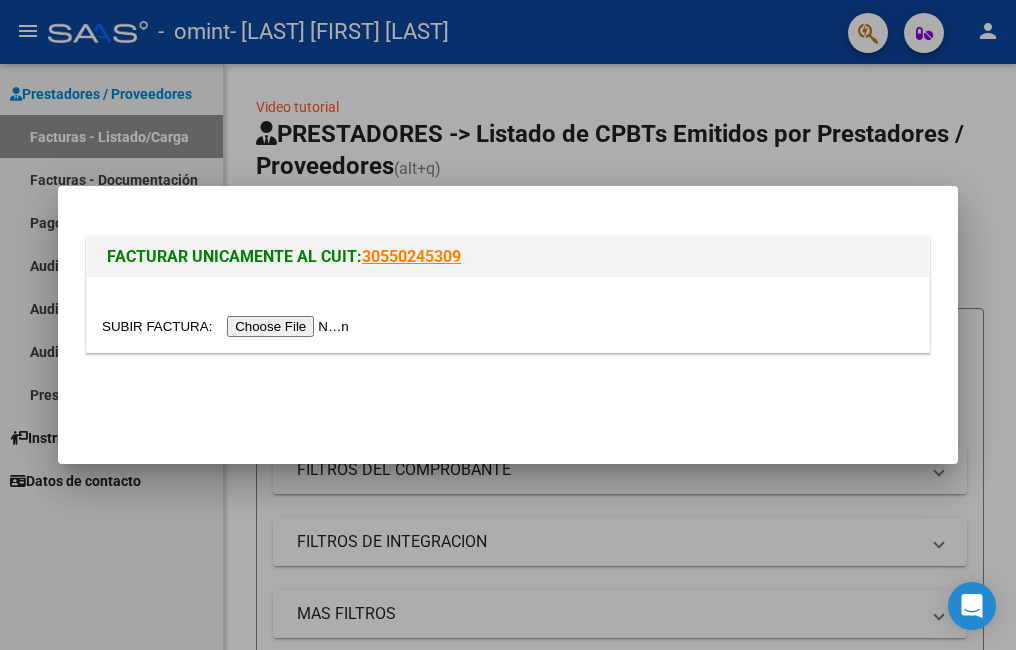 click at bounding box center [228, 326] 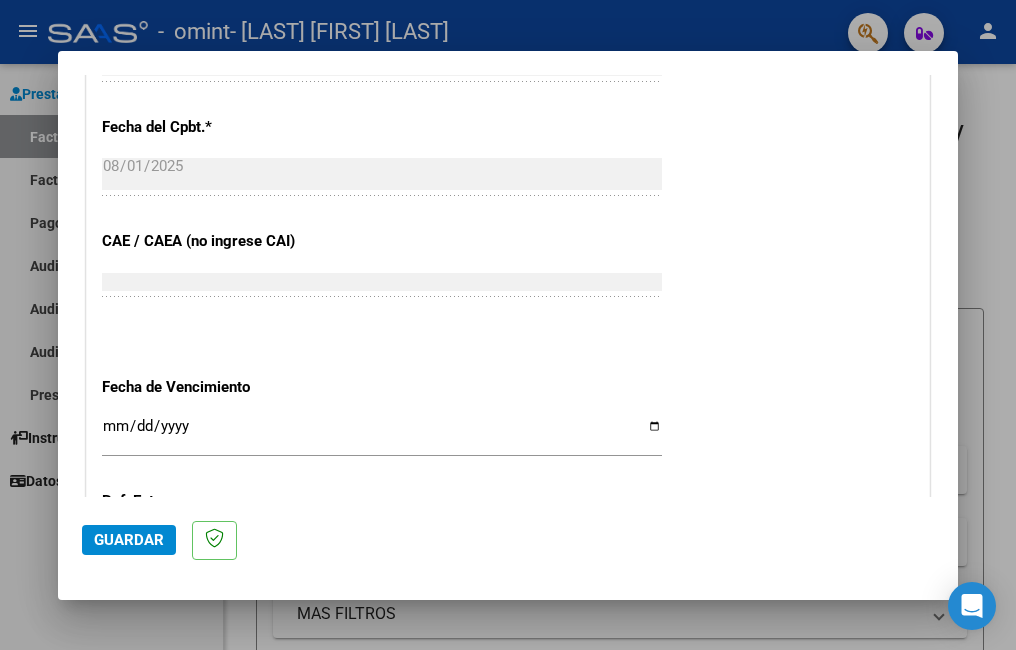 scroll, scrollTop: 1300, scrollLeft: 0, axis: vertical 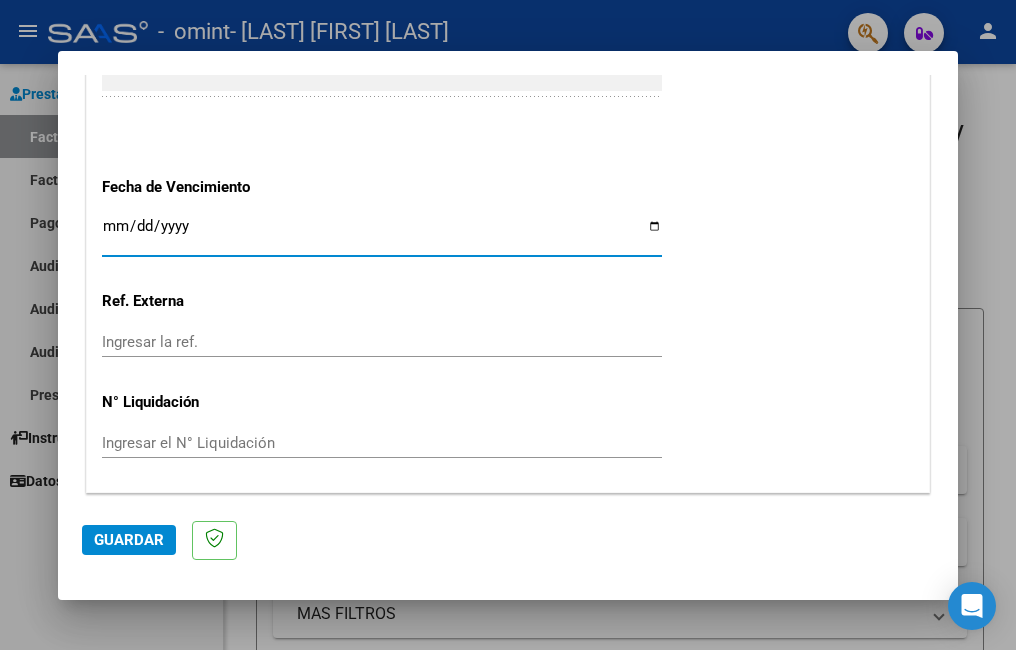 click on "Ingresar la fecha" at bounding box center [382, 234] 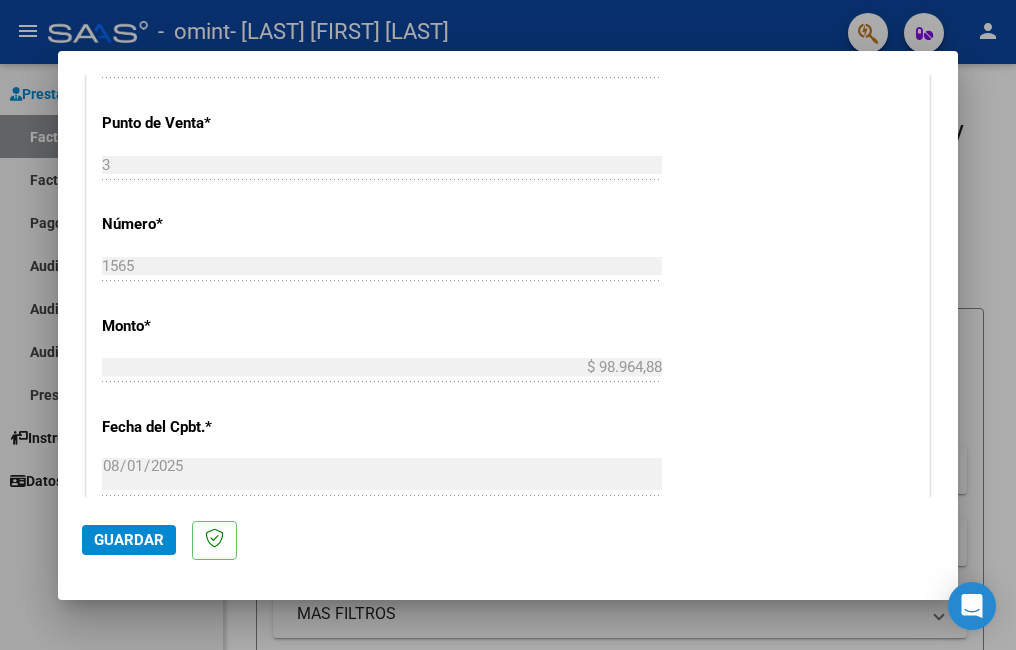 scroll, scrollTop: 600, scrollLeft: 0, axis: vertical 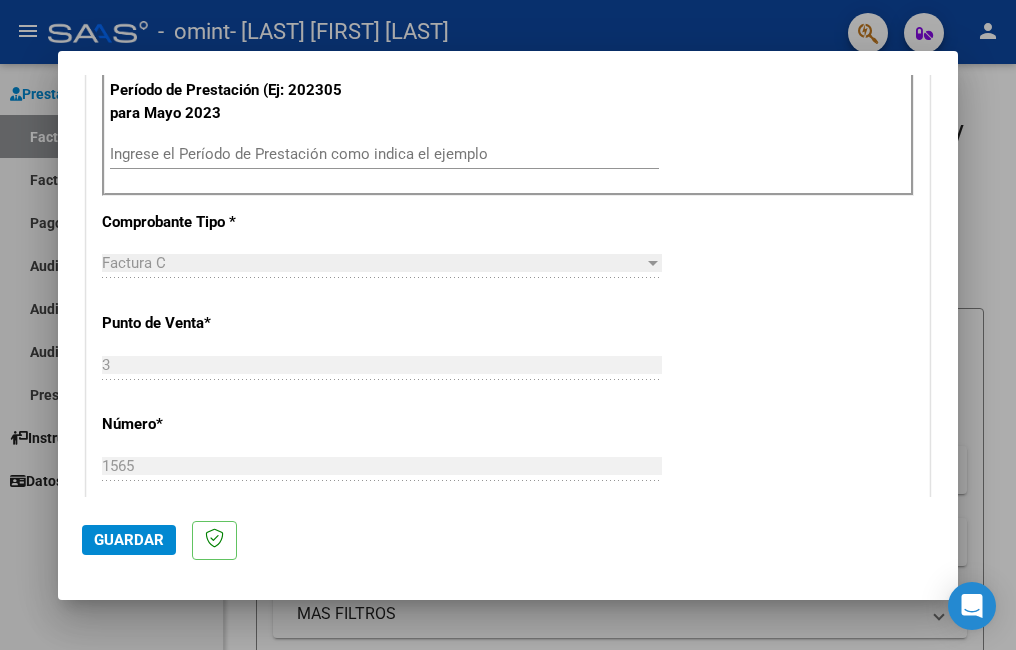 click on "Ingrese el Período de Prestación como indica el ejemplo" at bounding box center [384, 154] 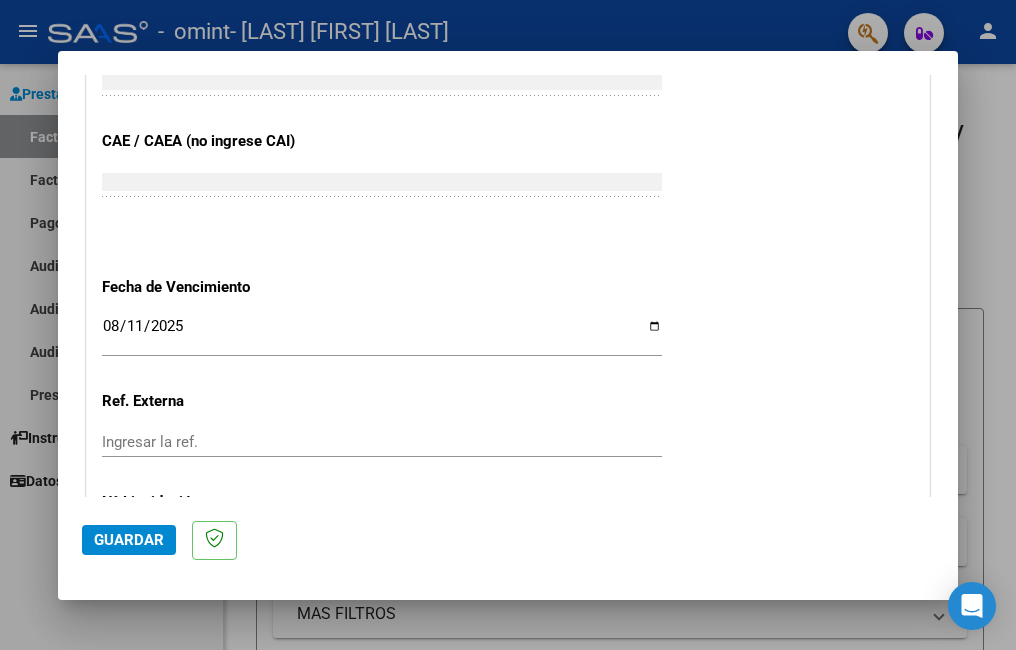 scroll, scrollTop: 1361, scrollLeft: 0, axis: vertical 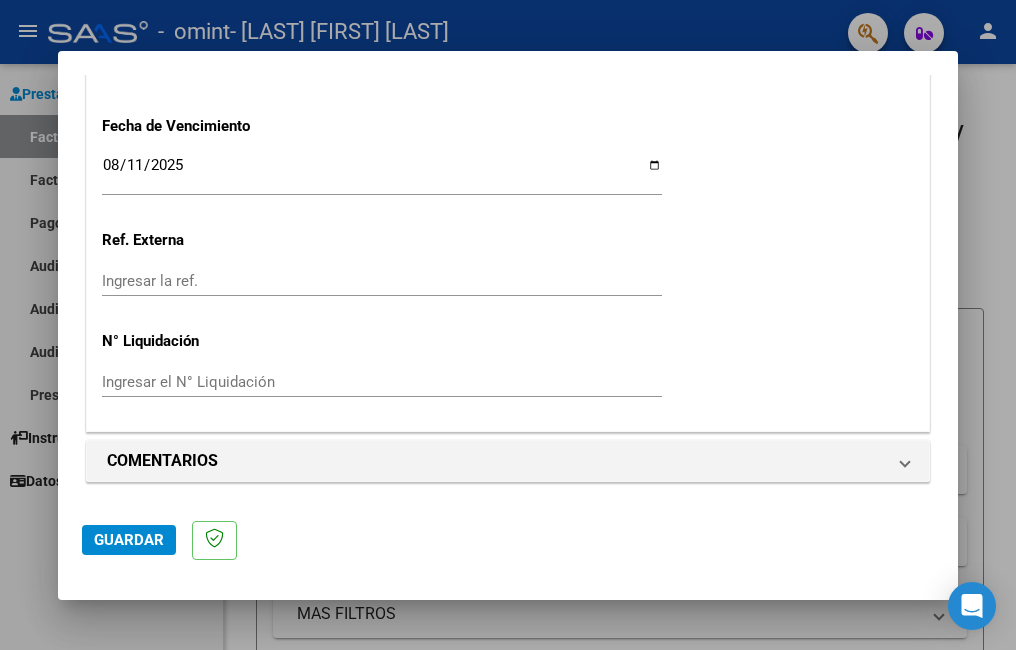 type on "202507" 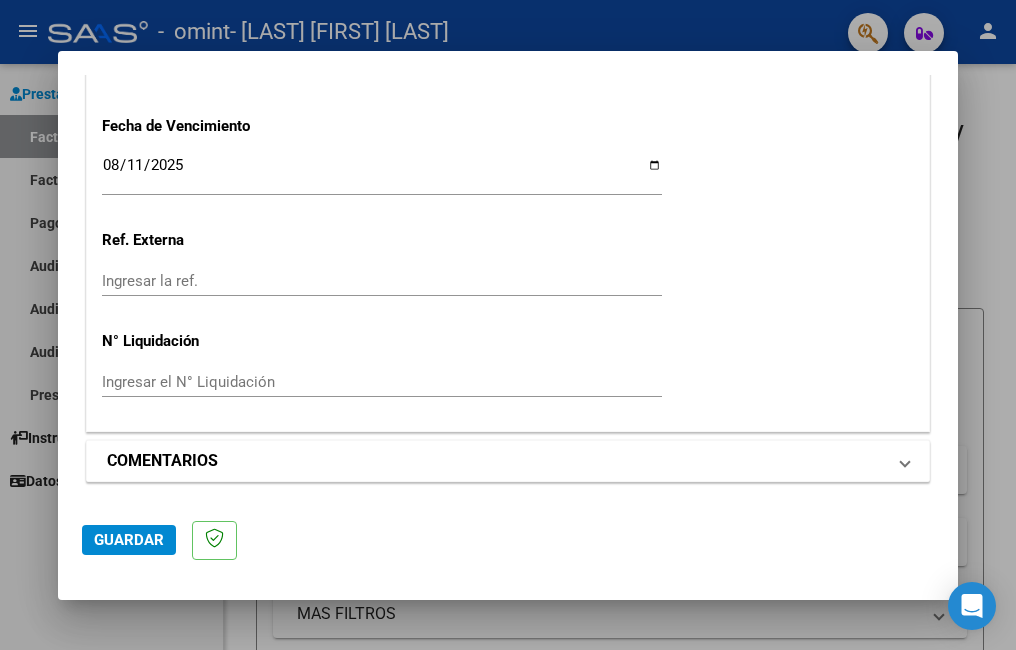 drag, startPoint x: 134, startPoint y: 533, endPoint x: 487, endPoint y: 477, distance: 357.41434 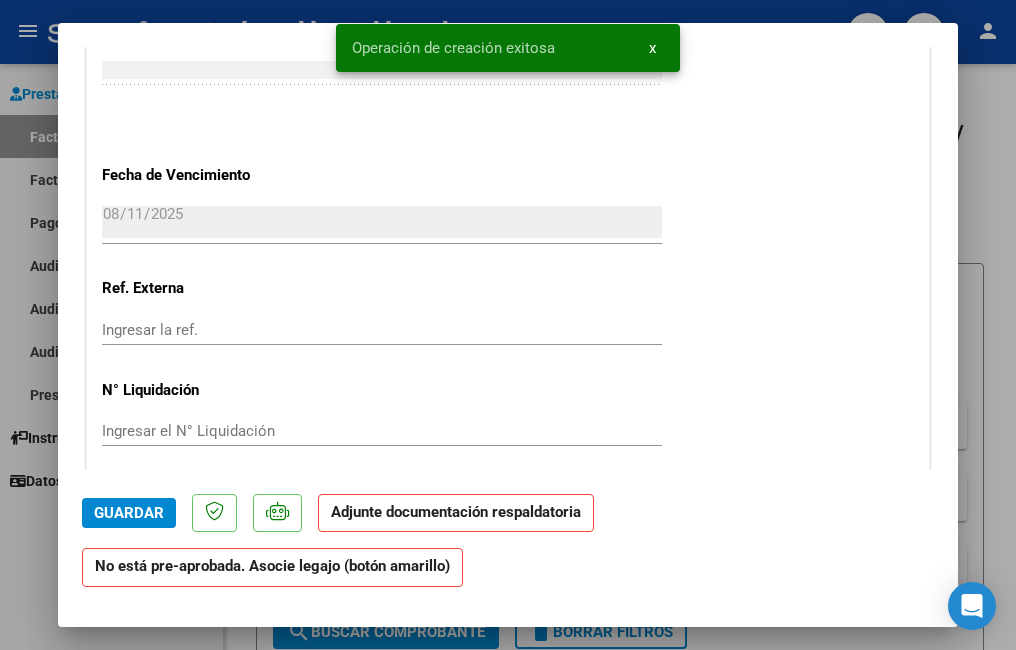 scroll, scrollTop: 1700, scrollLeft: 0, axis: vertical 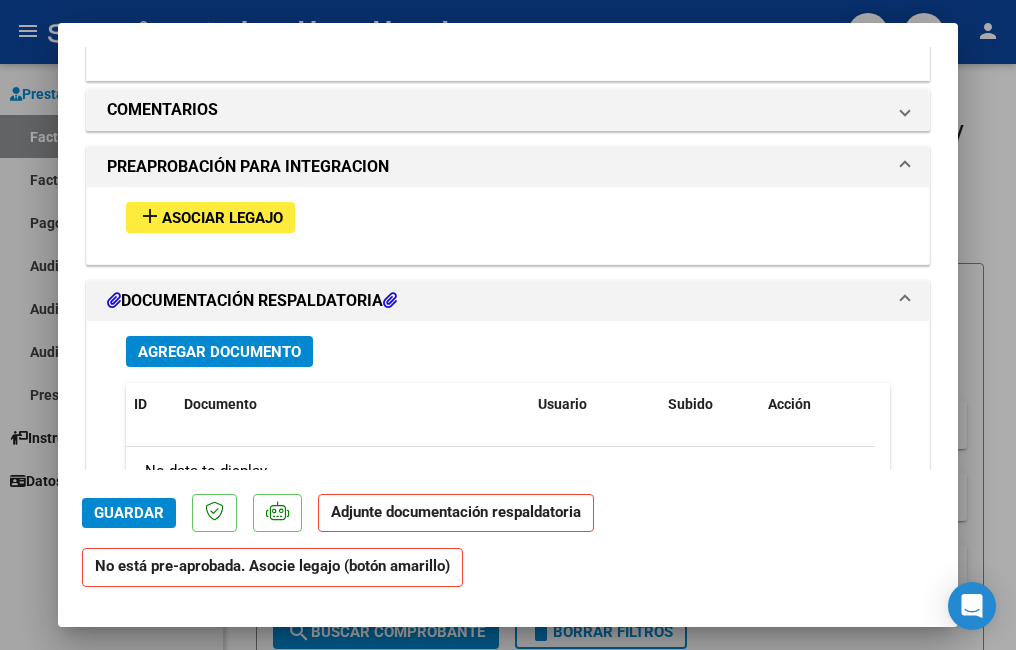 click on "Asociar Legajo" at bounding box center [222, 218] 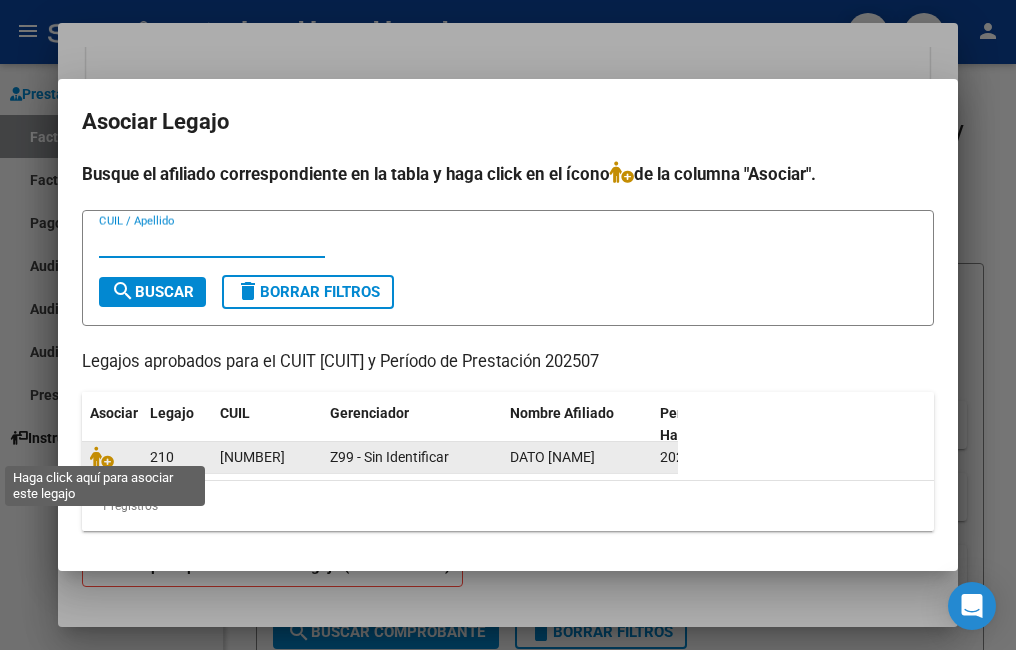 click 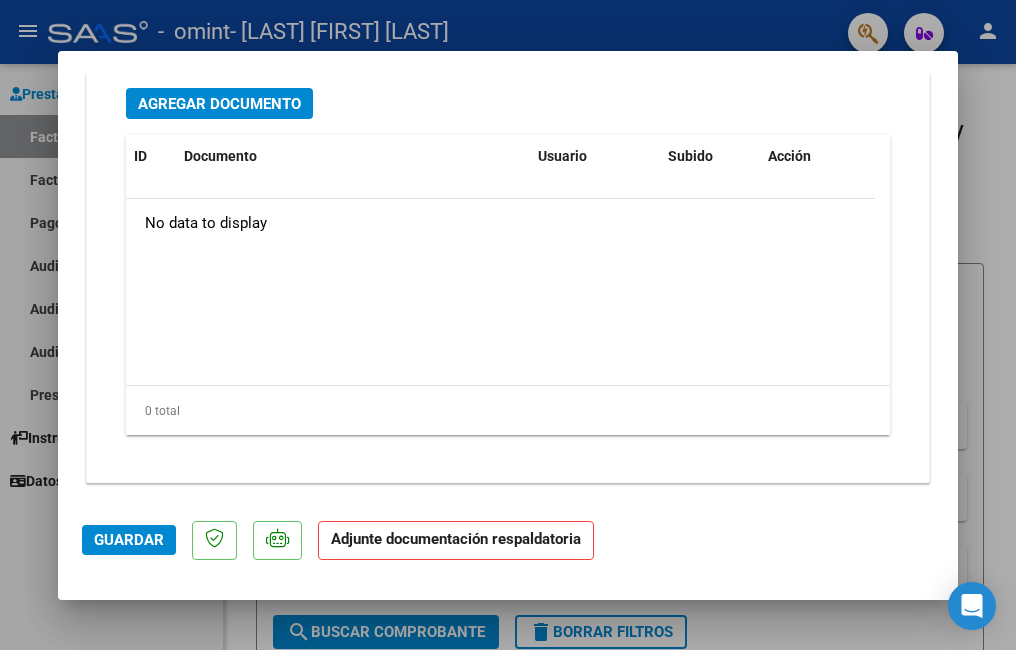 scroll, scrollTop: 1988, scrollLeft: 0, axis: vertical 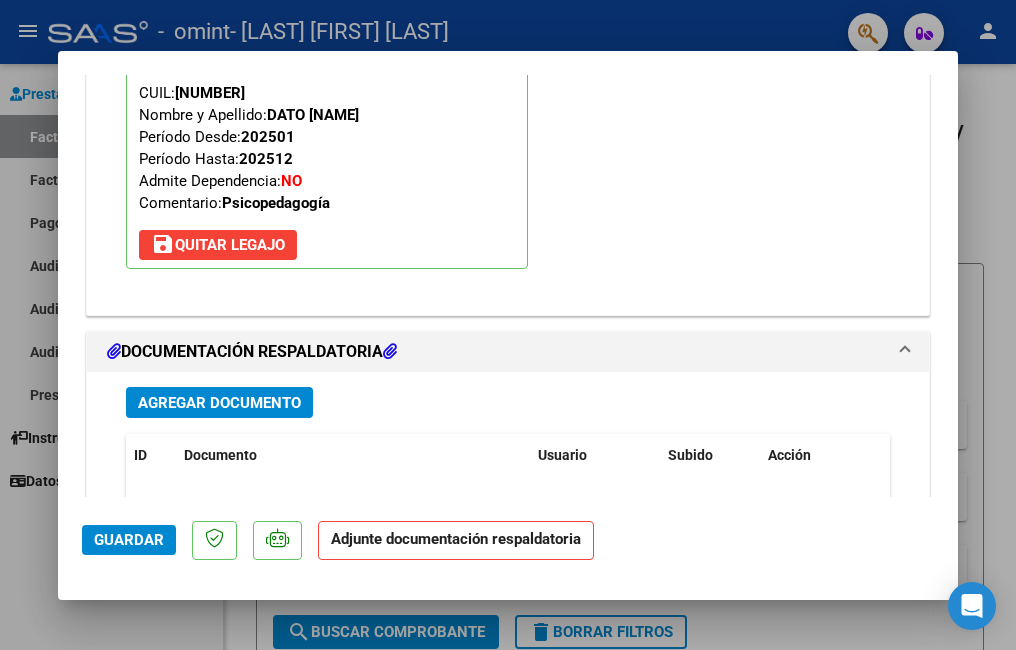 click on "Agregar Documento" at bounding box center (219, 403) 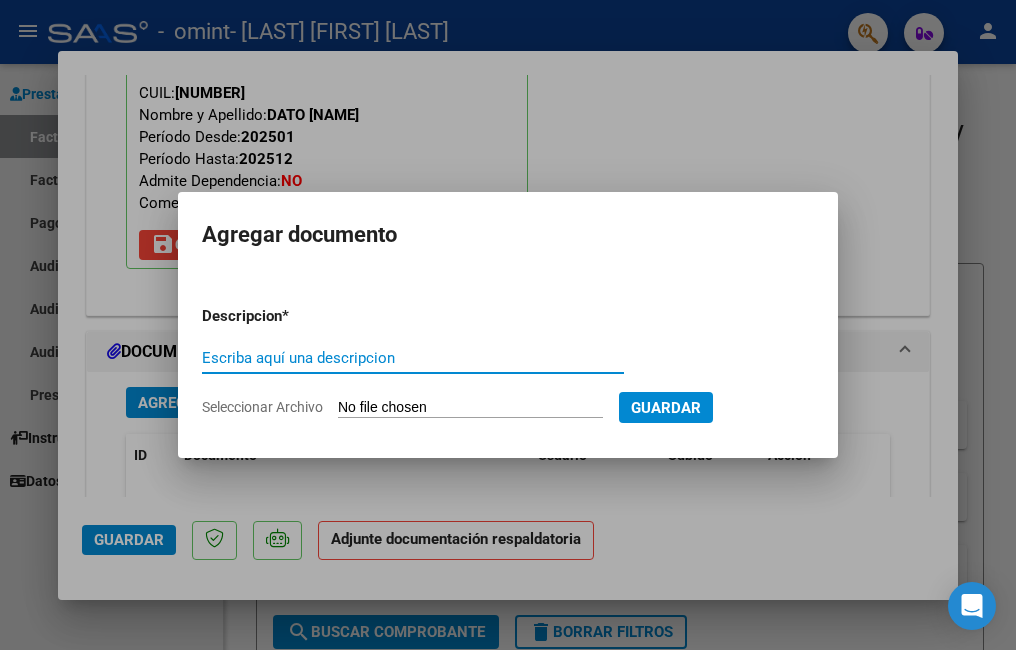 click on "Escriba aquí una descripcion" at bounding box center (413, 358) 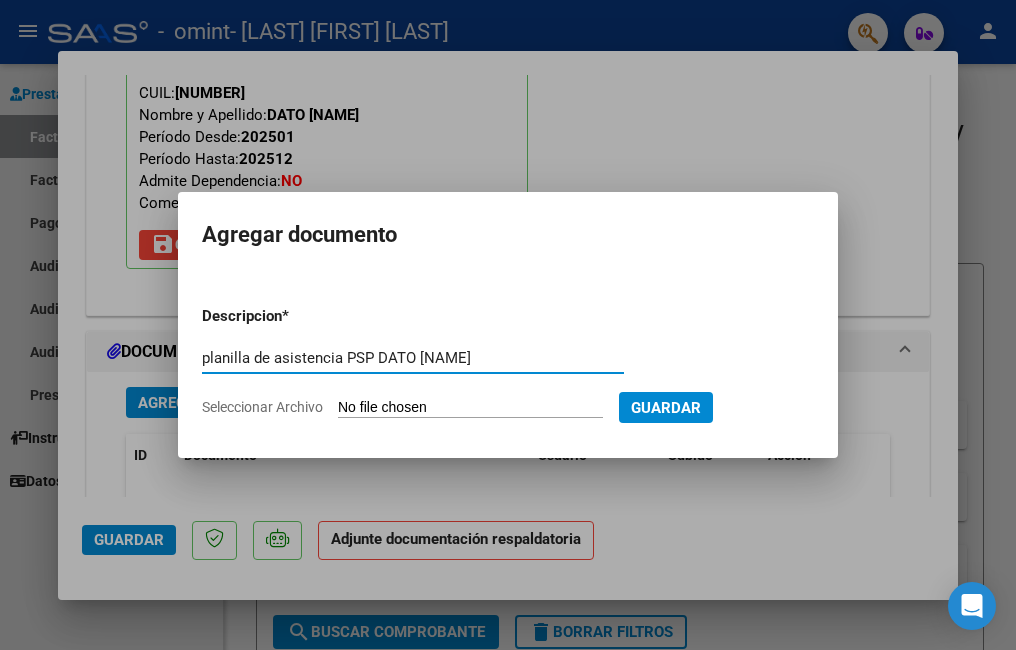click on "planilla de asistencia PSP DATO SANTINO" at bounding box center [413, 358] 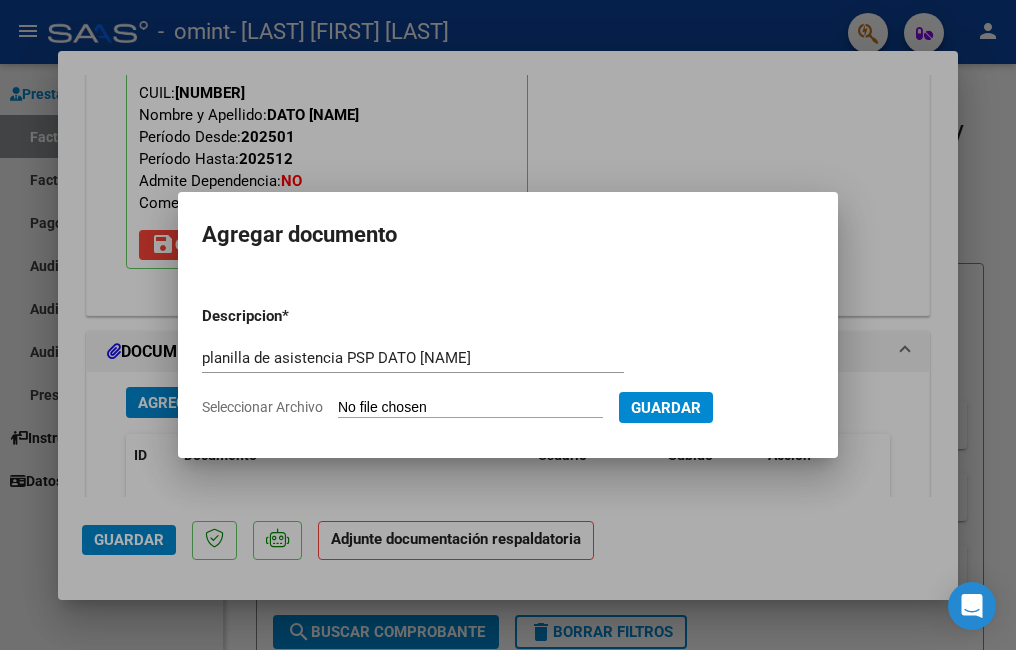 type on "C:\fakepath\asistencia DATO julio PSP.pdf" 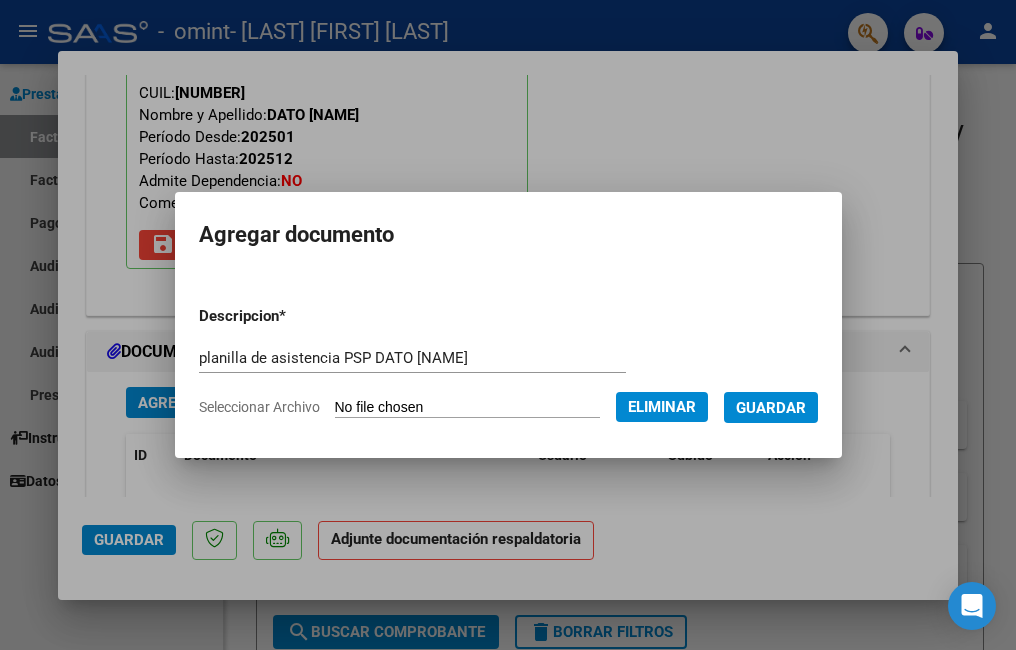 click on "Guardar" at bounding box center [771, 408] 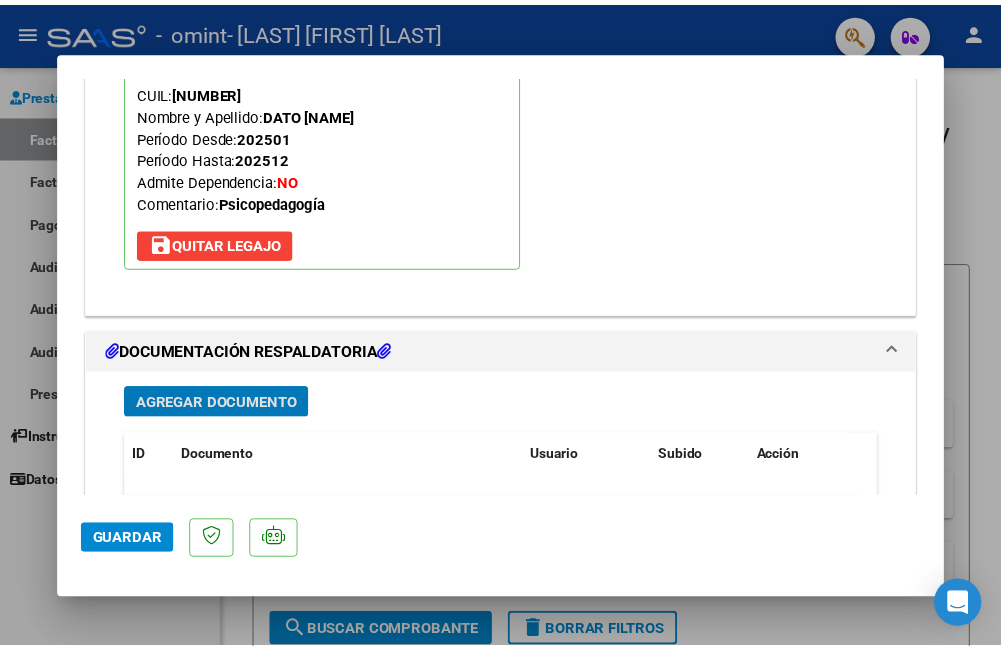 scroll, scrollTop: 2088, scrollLeft: 0, axis: vertical 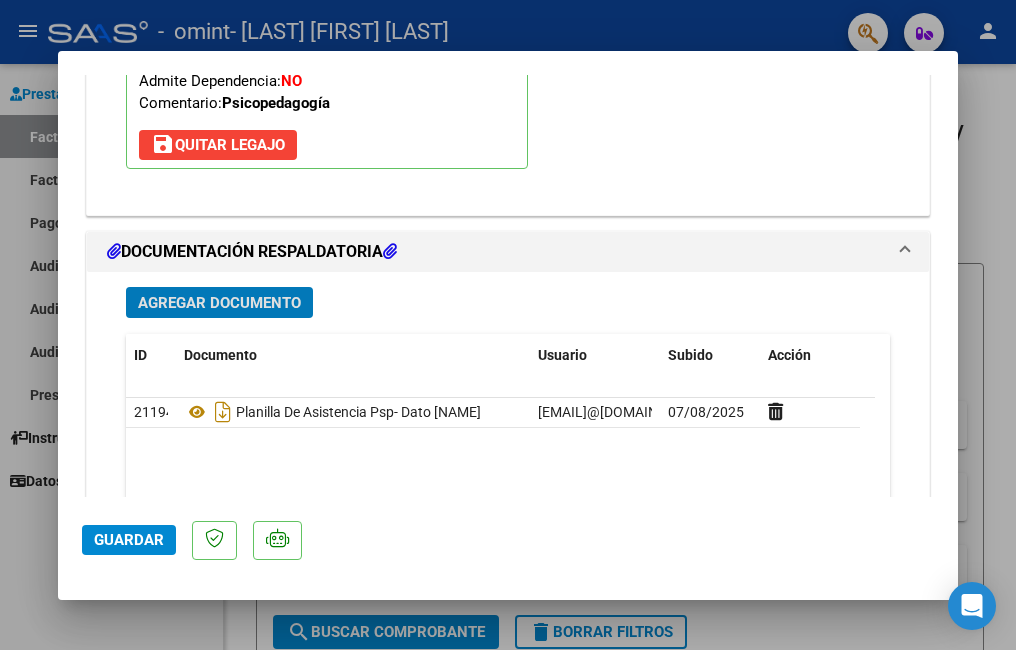 click on "Guardar" 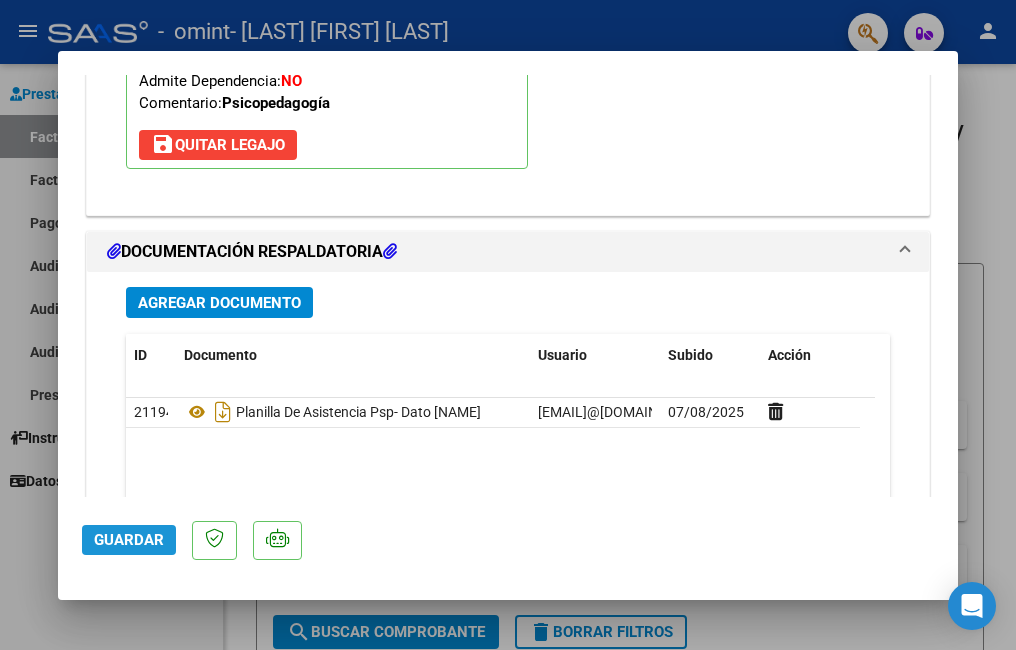 click on "Guardar" 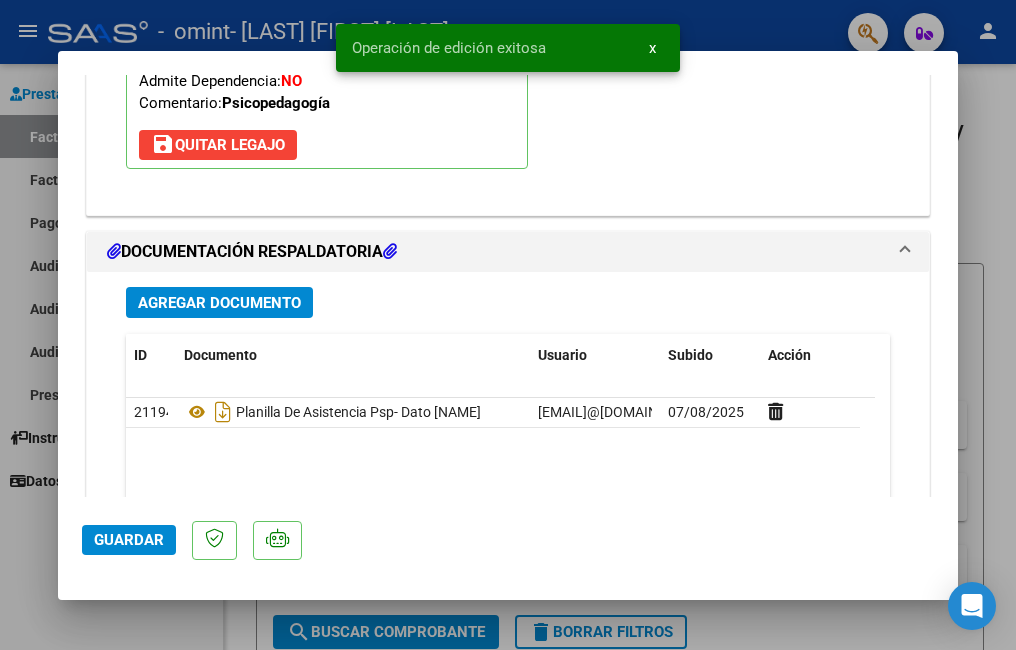 click at bounding box center (508, 325) 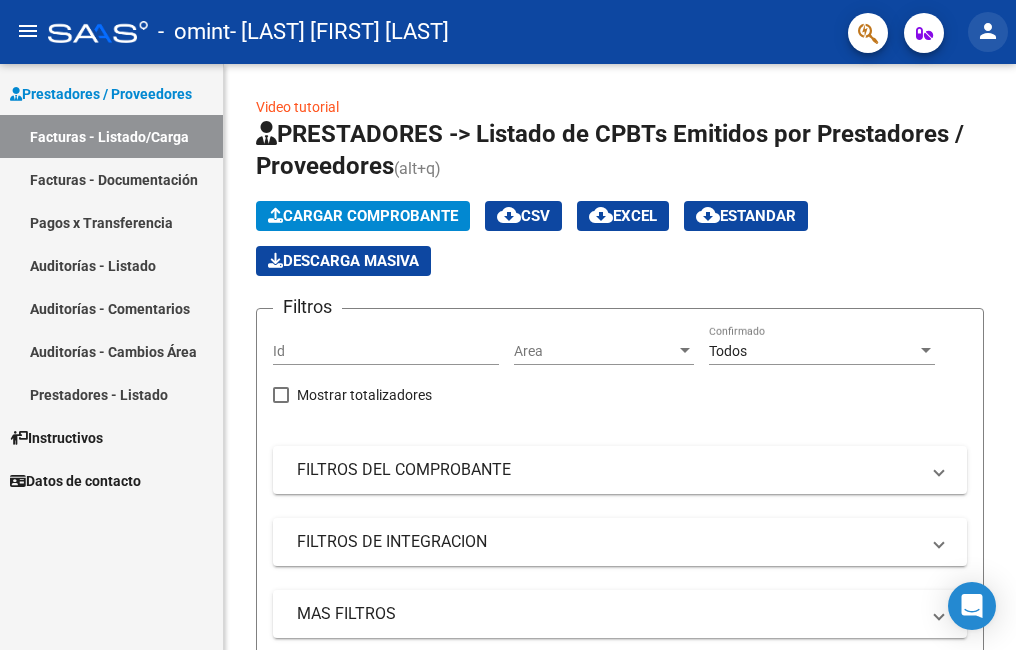 click on "person" 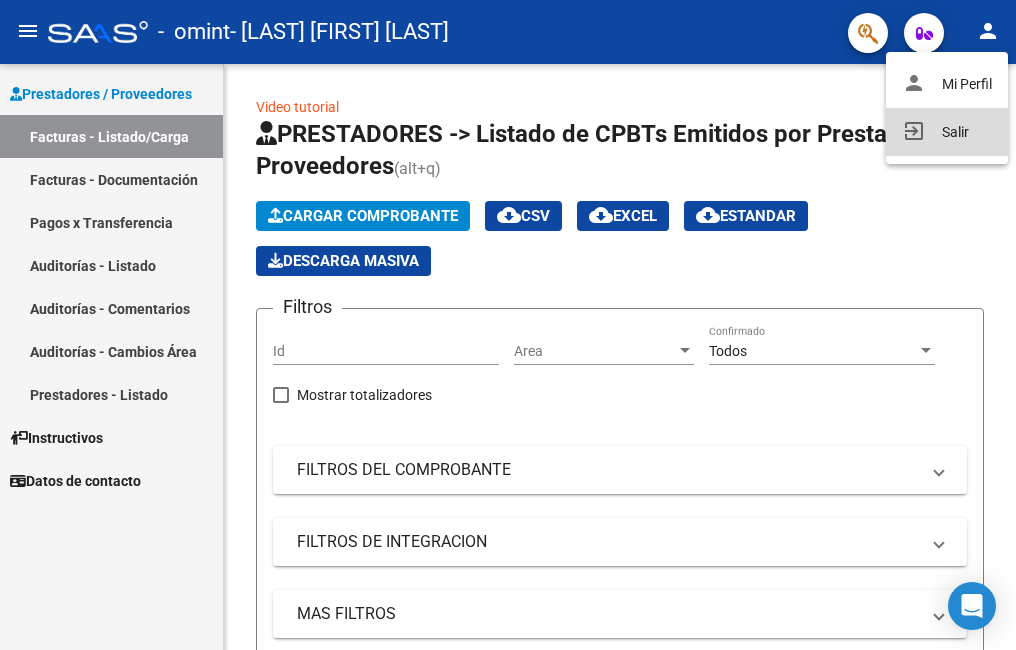 click on "exit_to_app  Salir" at bounding box center [947, 132] 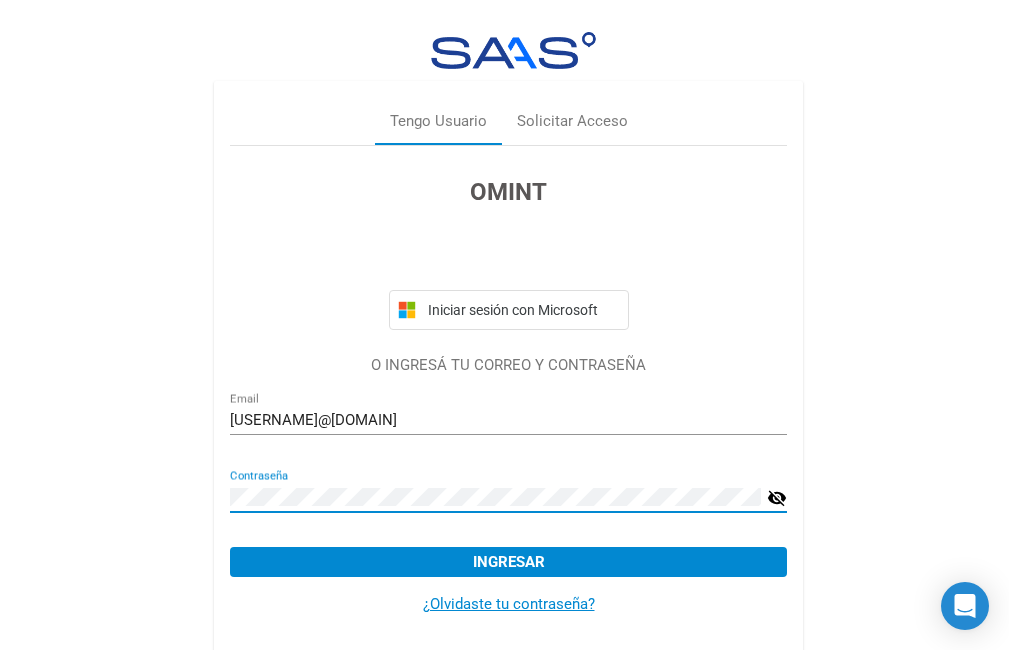 scroll, scrollTop: 0, scrollLeft: 0, axis: both 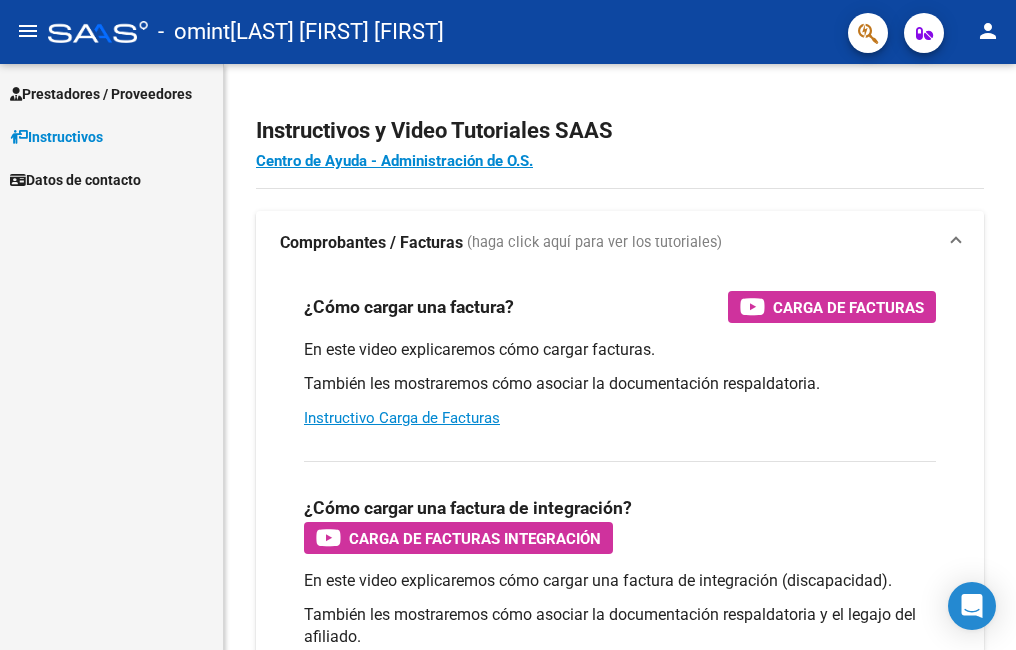 click on "Prestadores / Proveedores" at bounding box center [101, 94] 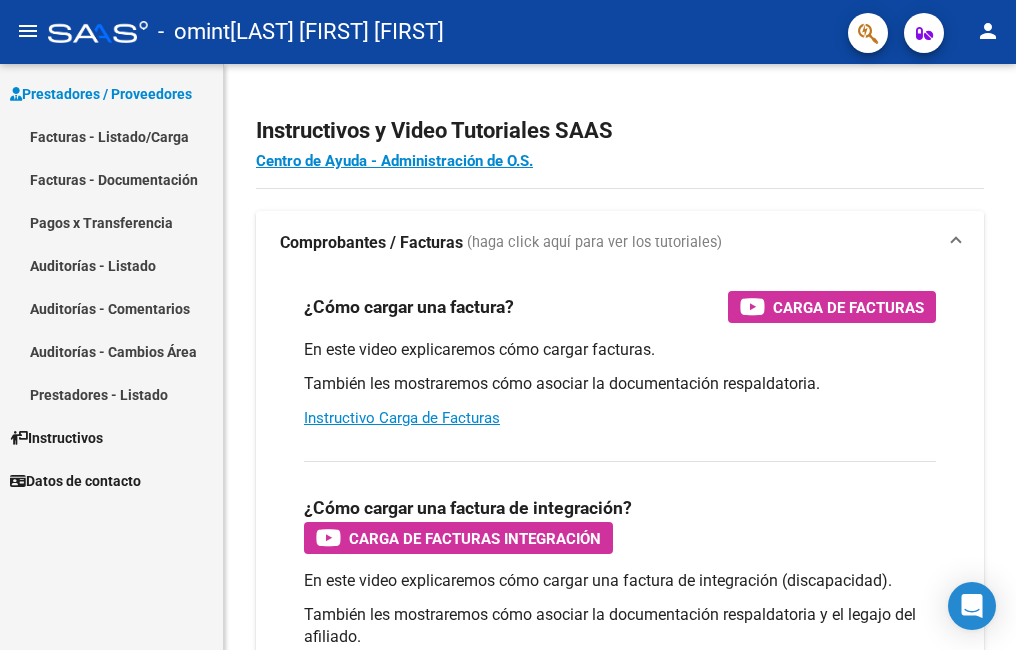 click on "Facturas - Listado/Carga" at bounding box center [111, 136] 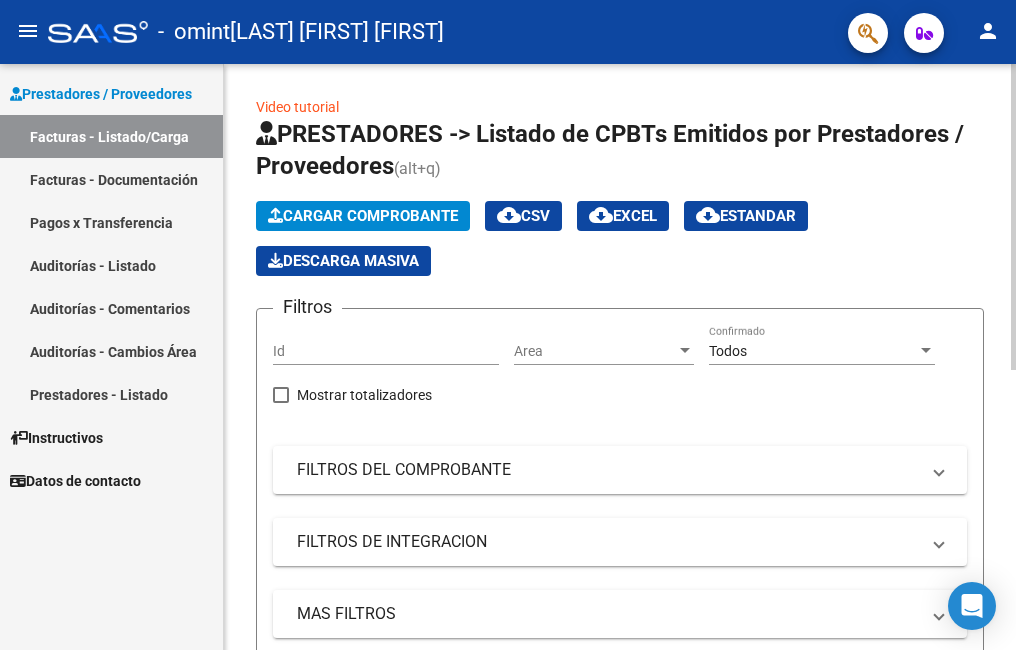 scroll, scrollTop: 361, scrollLeft: 0, axis: vertical 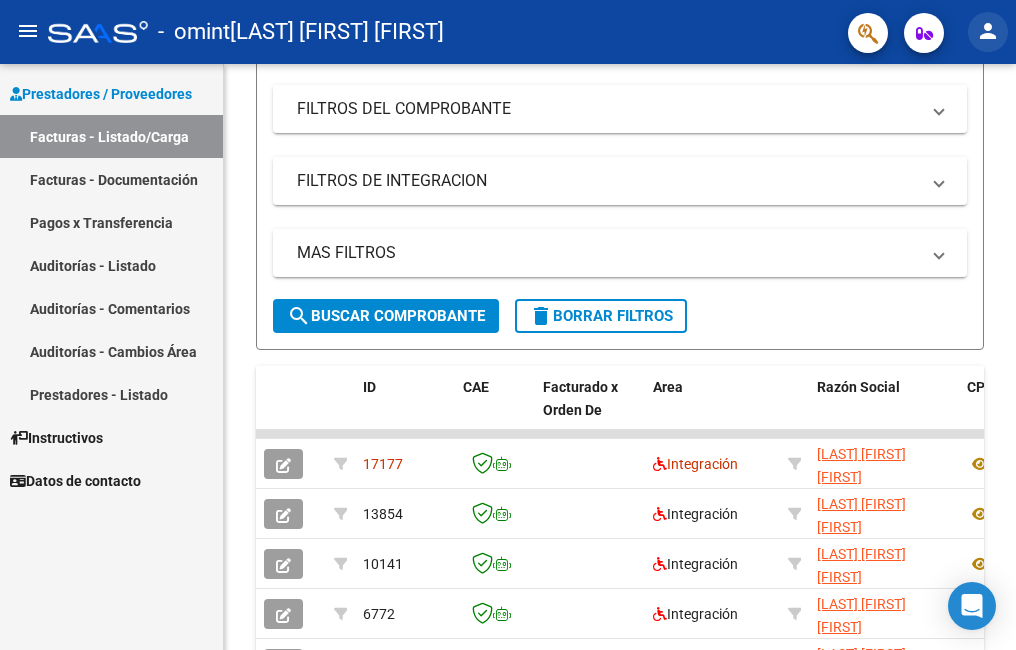click on "person" 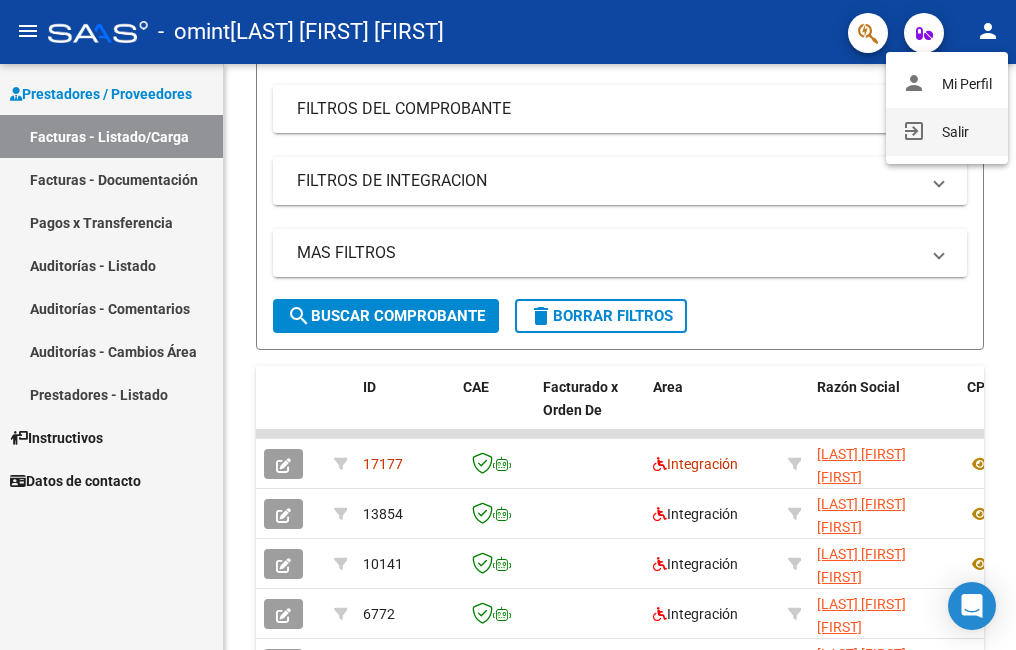 click on "exit_to_app  Salir" at bounding box center (947, 132) 